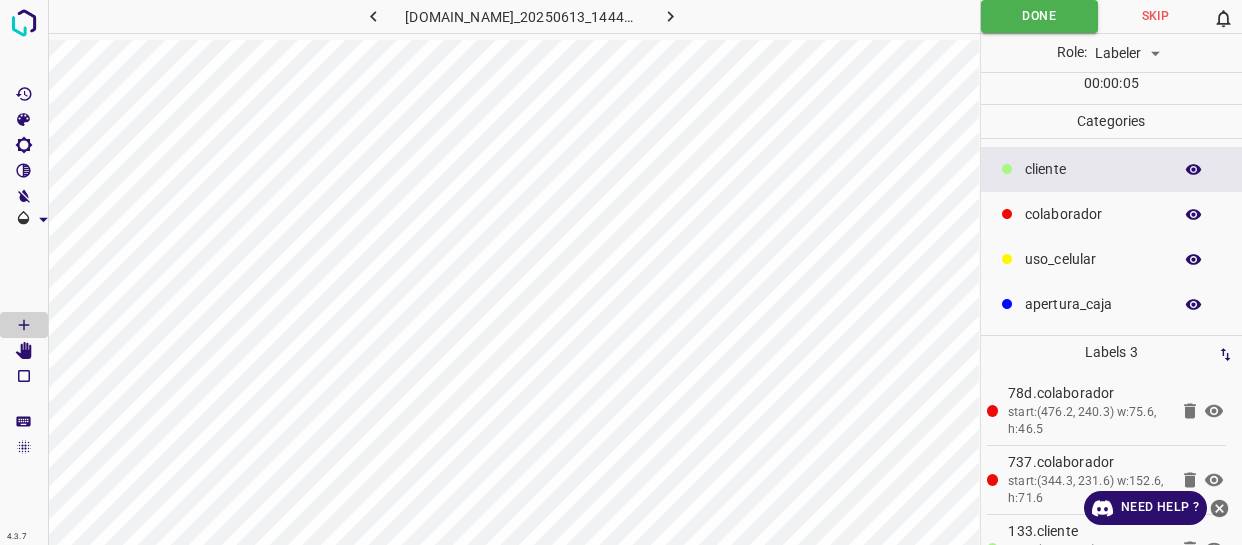 scroll, scrollTop: 0, scrollLeft: 0, axis: both 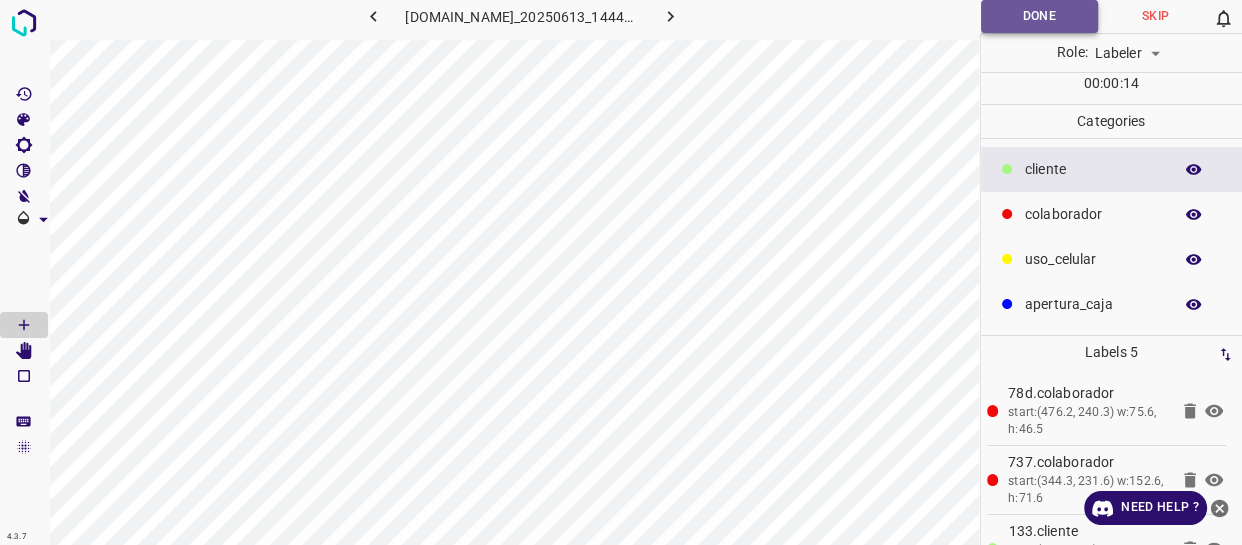 click on "Done" at bounding box center [1039, 16] 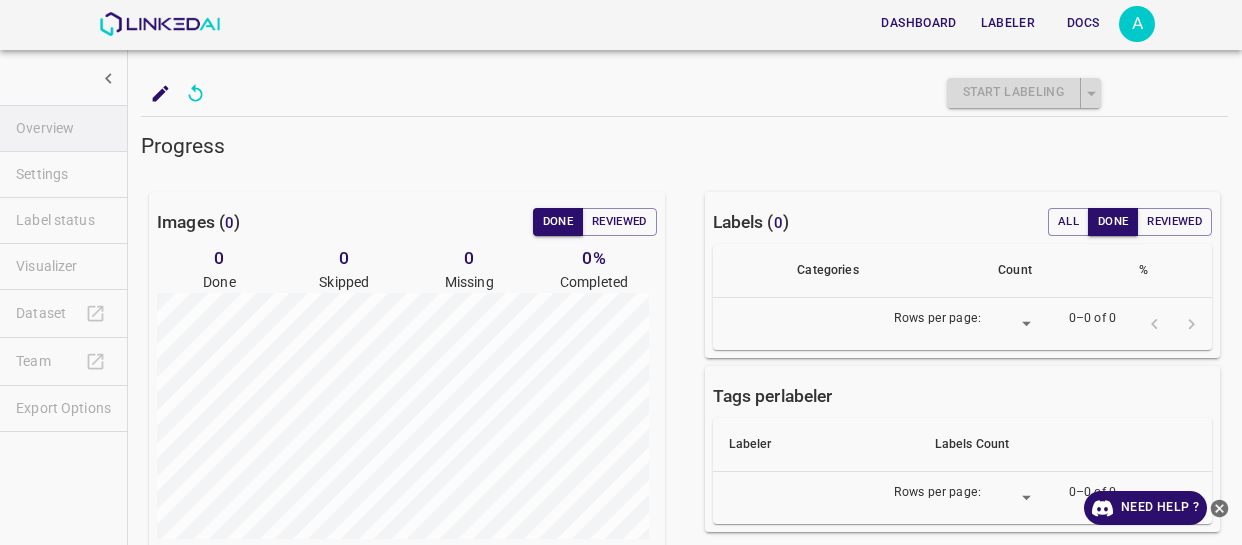 scroll, scrollTop: 0, scrollLeft: 0, axis: both 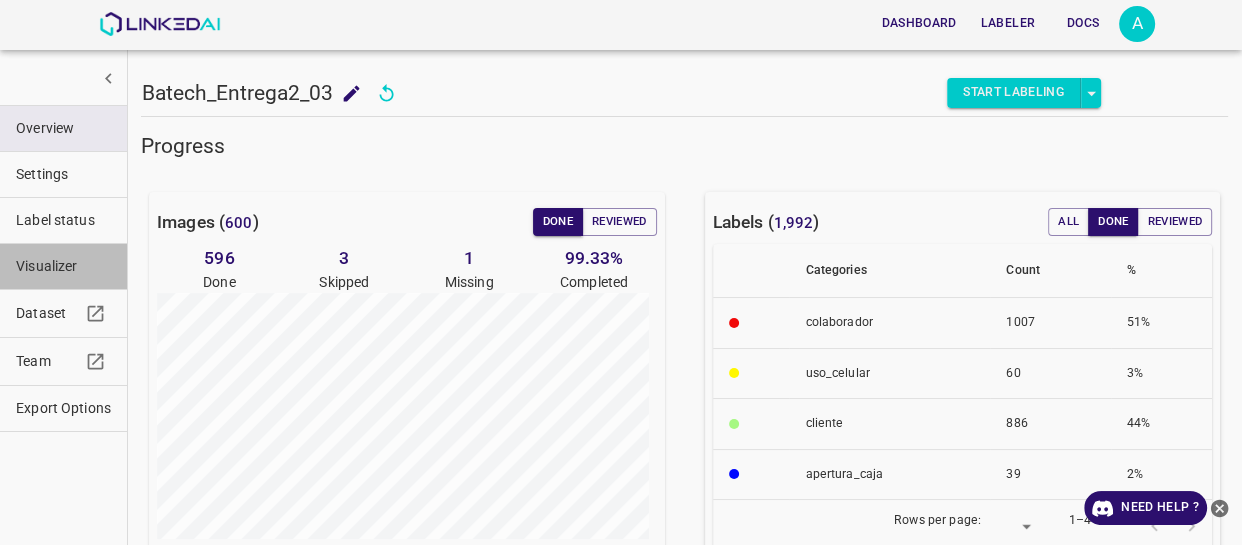 click on "Visualizer" at bounding box center [63, 266] 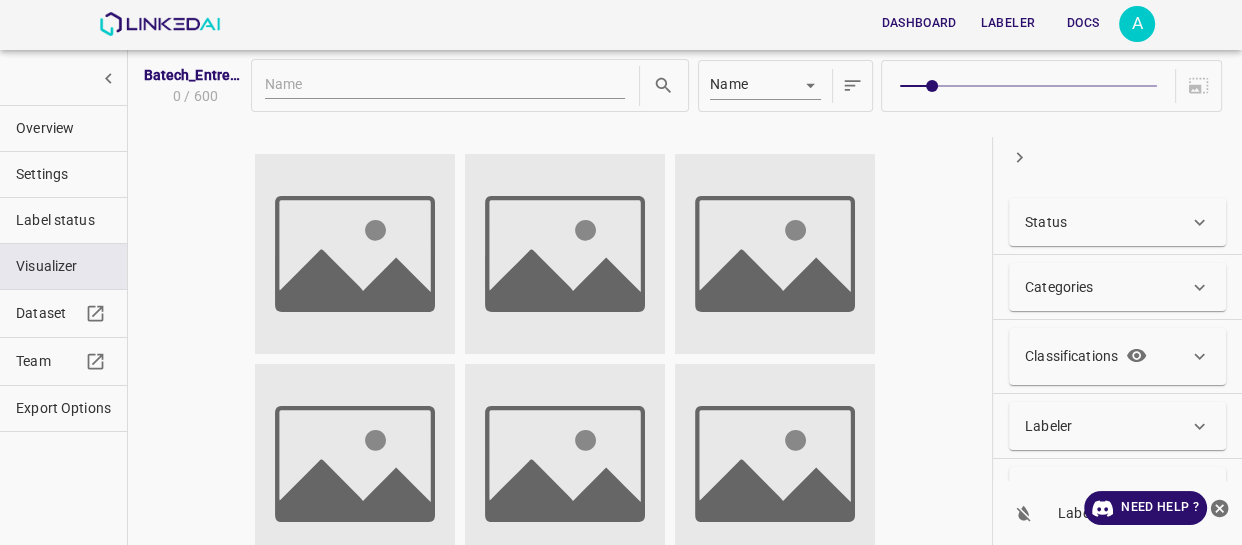click on "Status" at bounding box center (1107, 222) 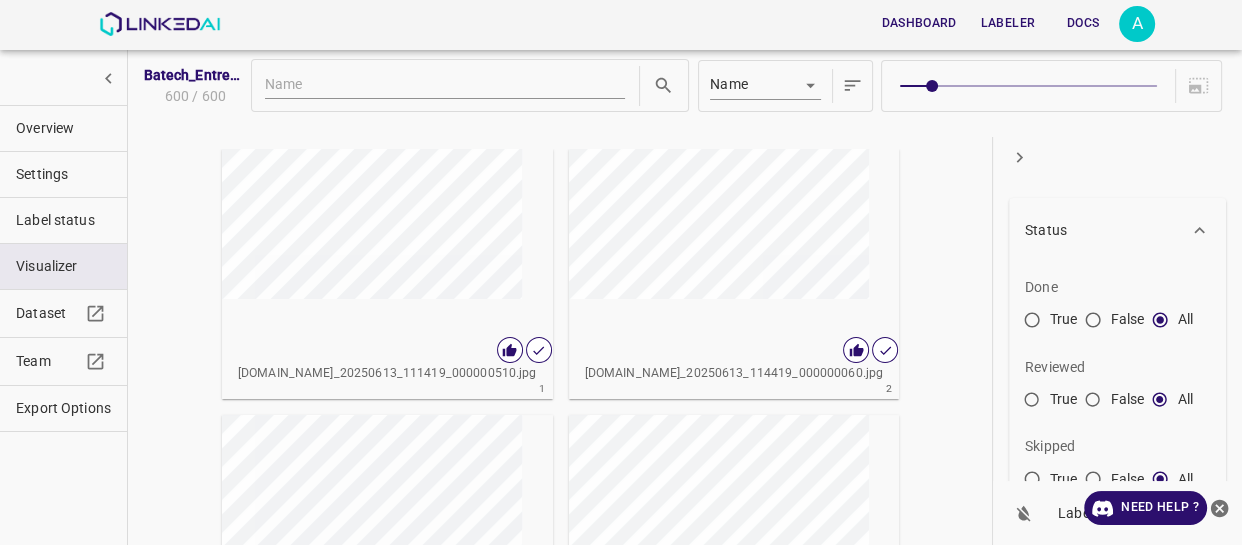 click on "False" at bounding box center [1093, 404] 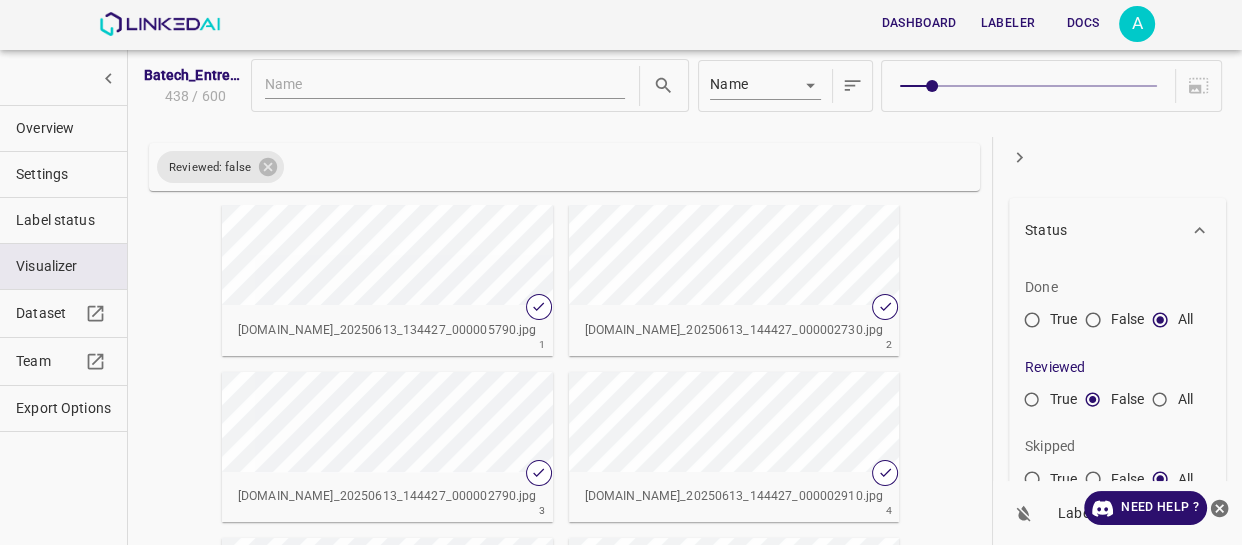 click 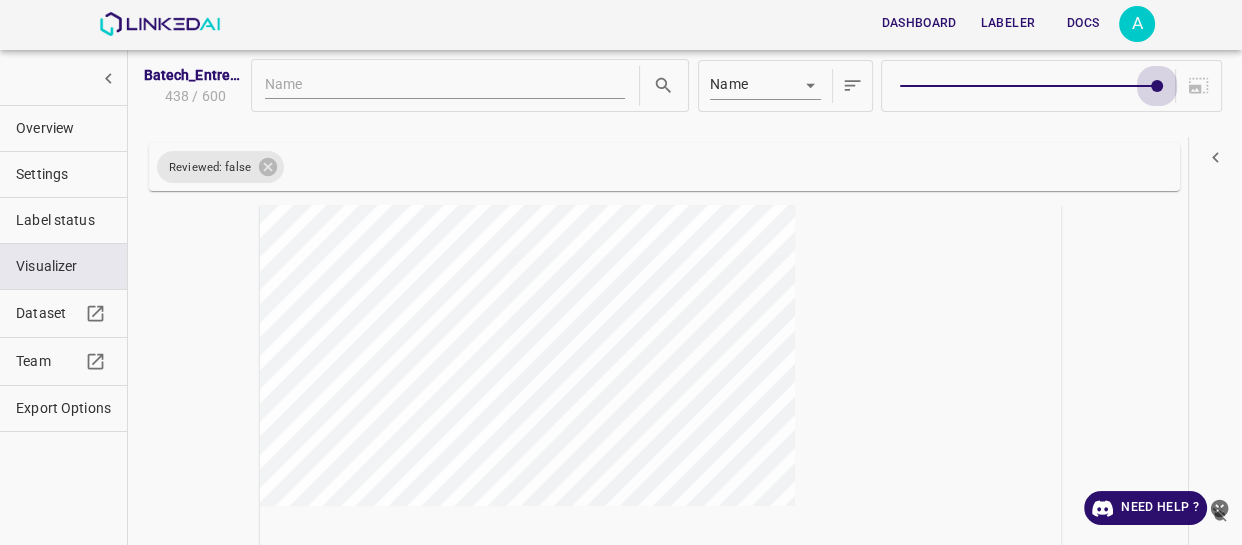 type on "9" 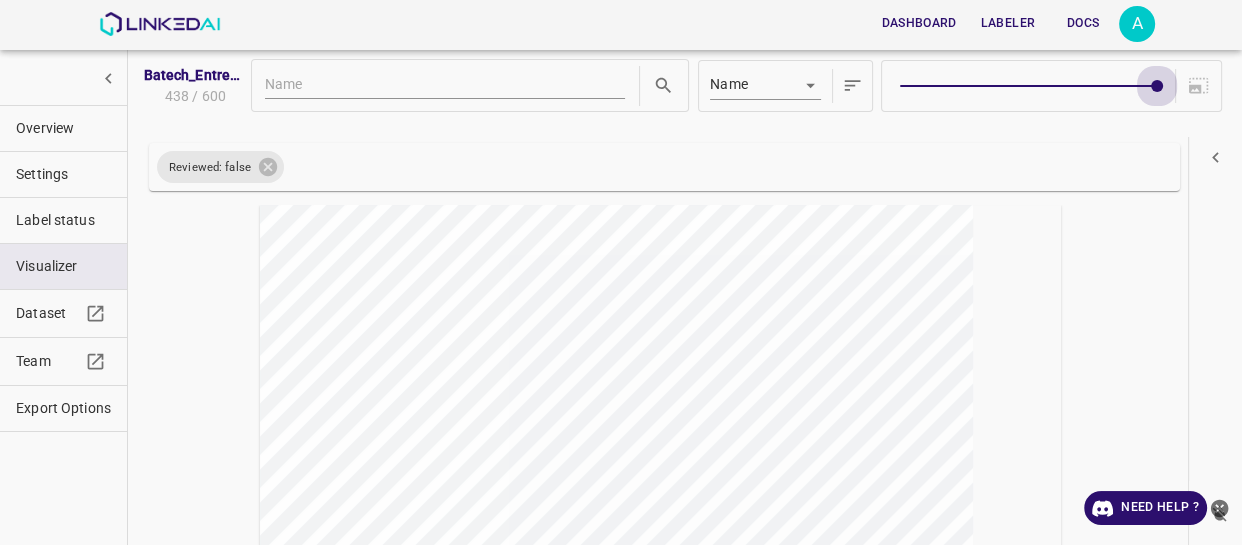drag, startPoint x: 928, startPoint y: 80, endPoint x: 1160, endPoint y: 78, distance: 232.00862 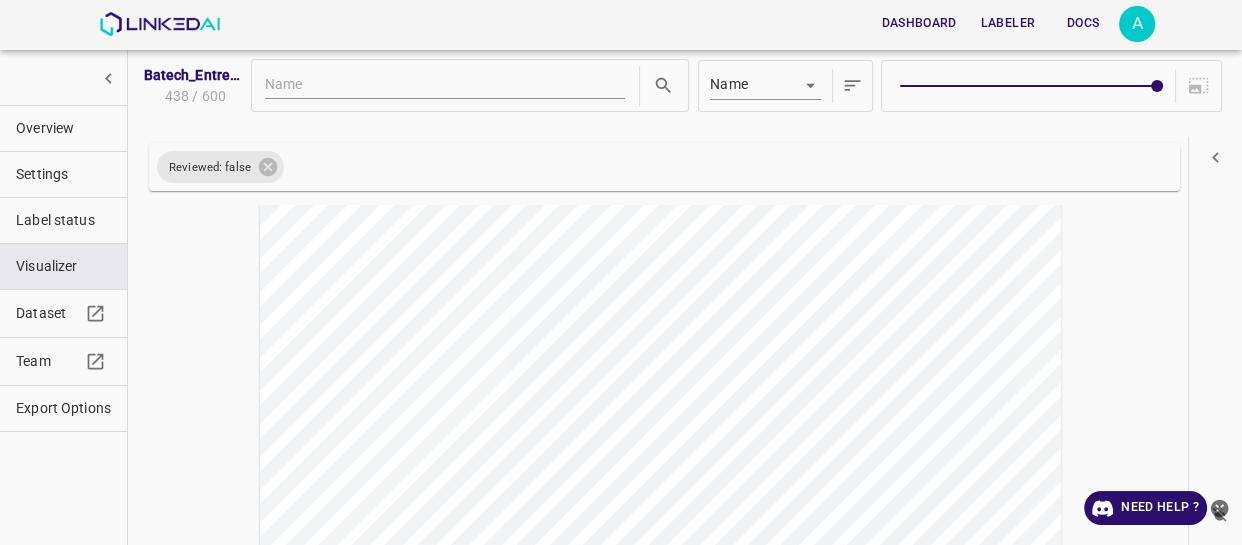 scroll, scrollTop: 0, scrollLeft: 0, axis: both 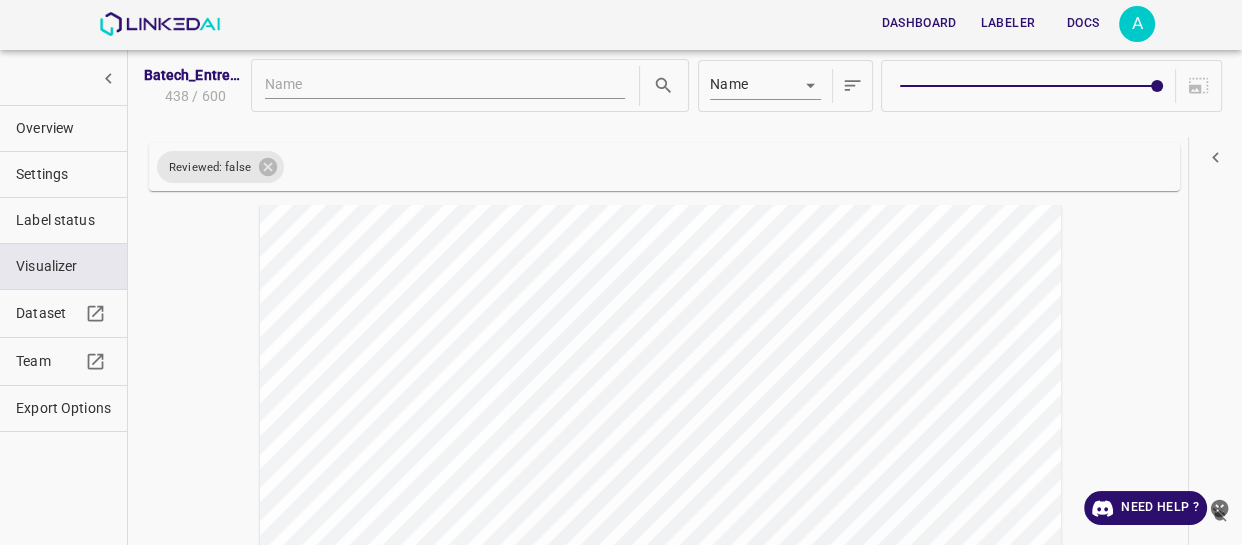 click at bounding box center (560, 430) 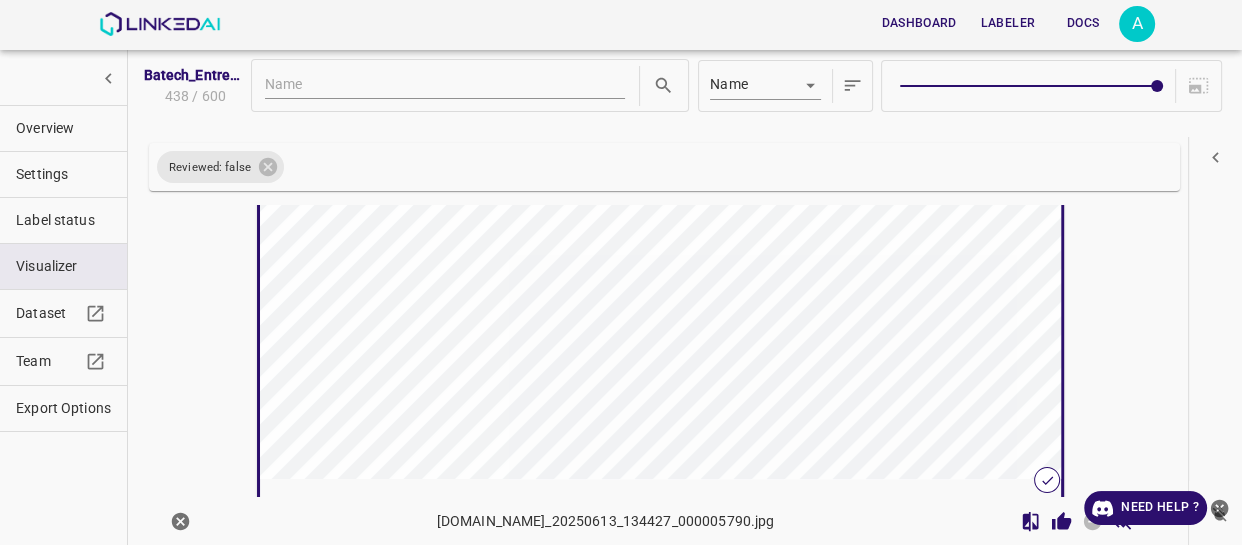 scroll, scrollTop: 181, scrollLeft: 0, axis: vertical 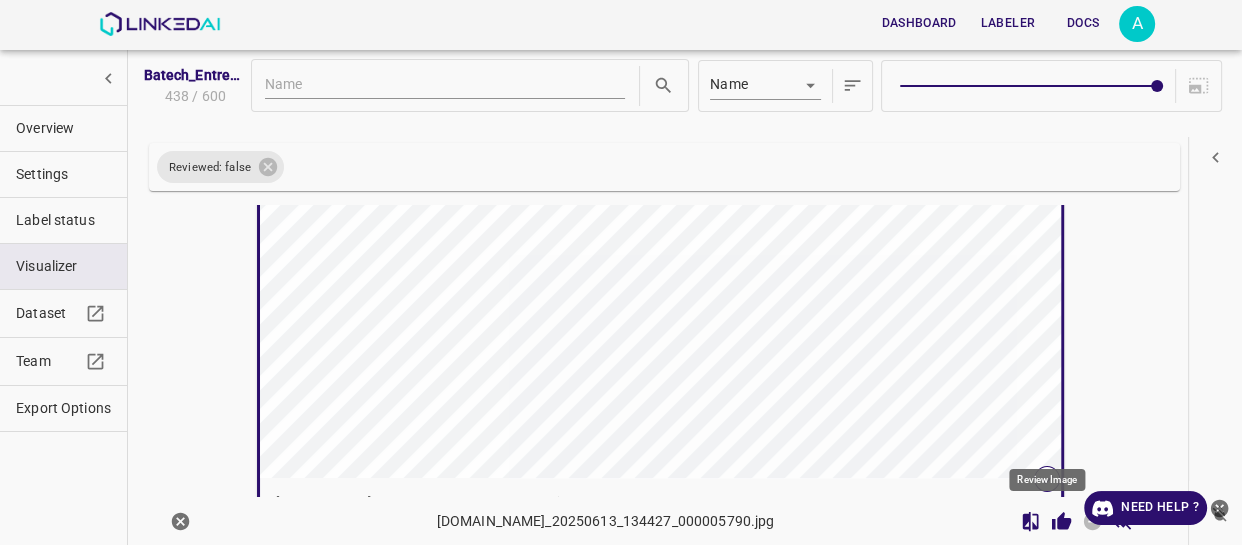 click 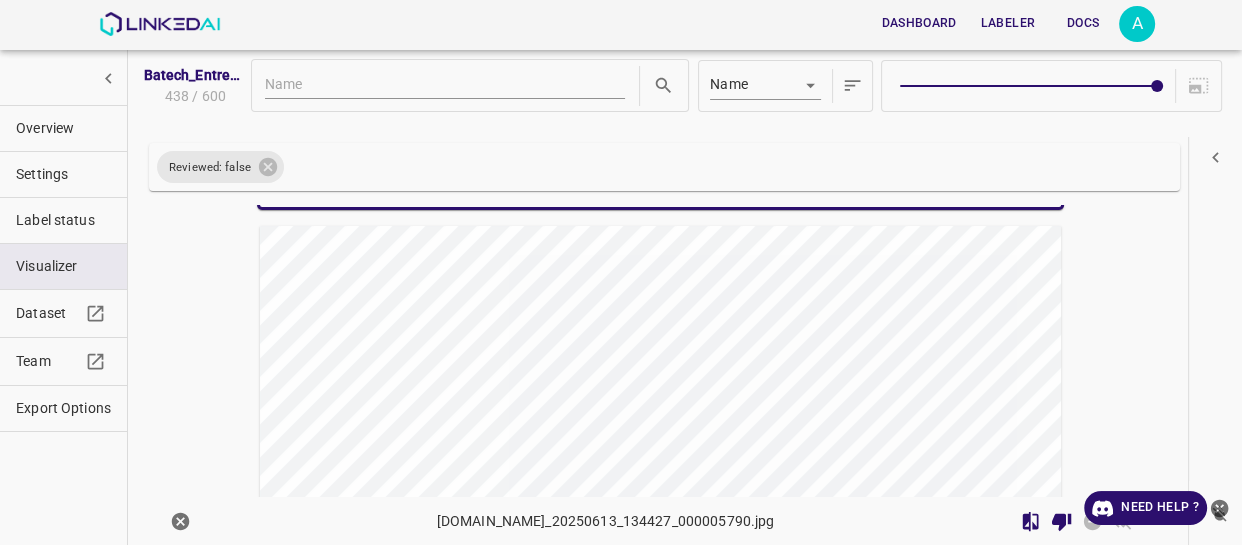 scroll, scrollTop: 545, scrollLeft: 0, axis: vertical 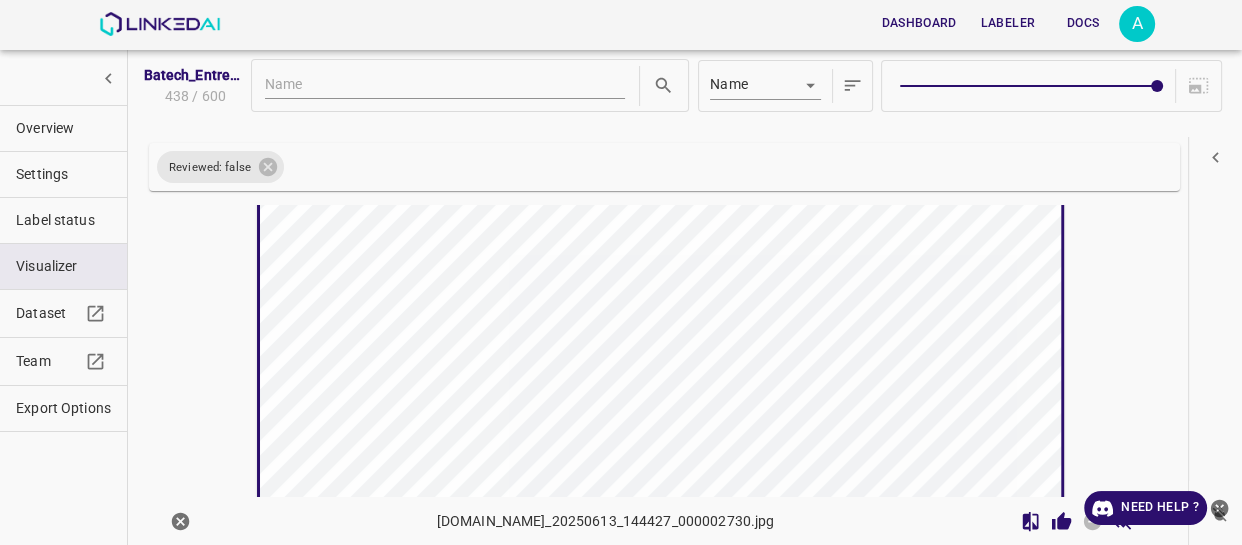 click 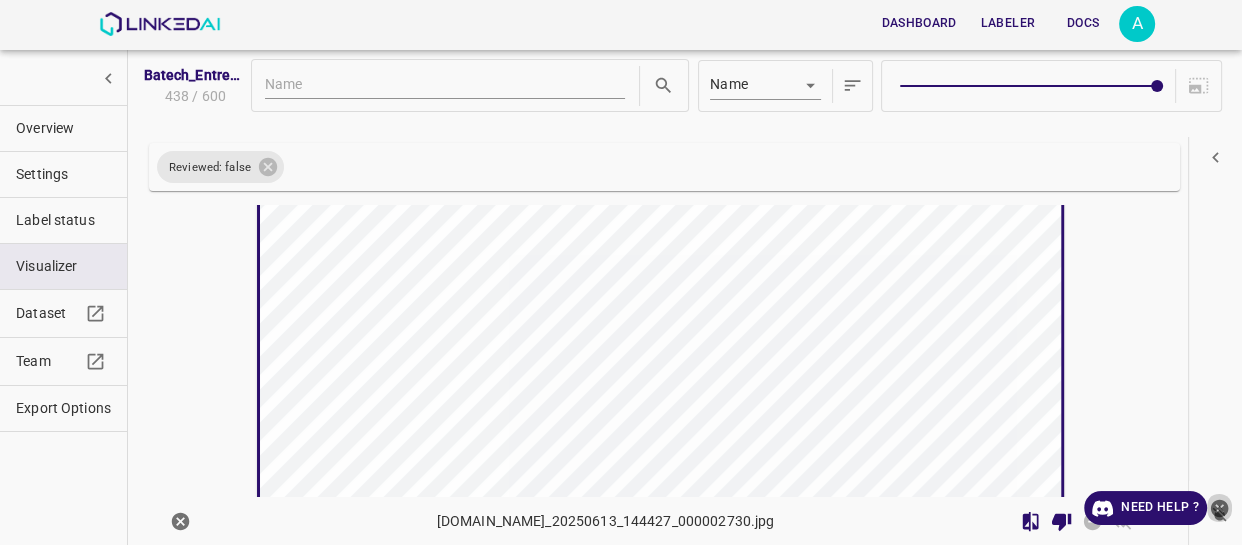 click 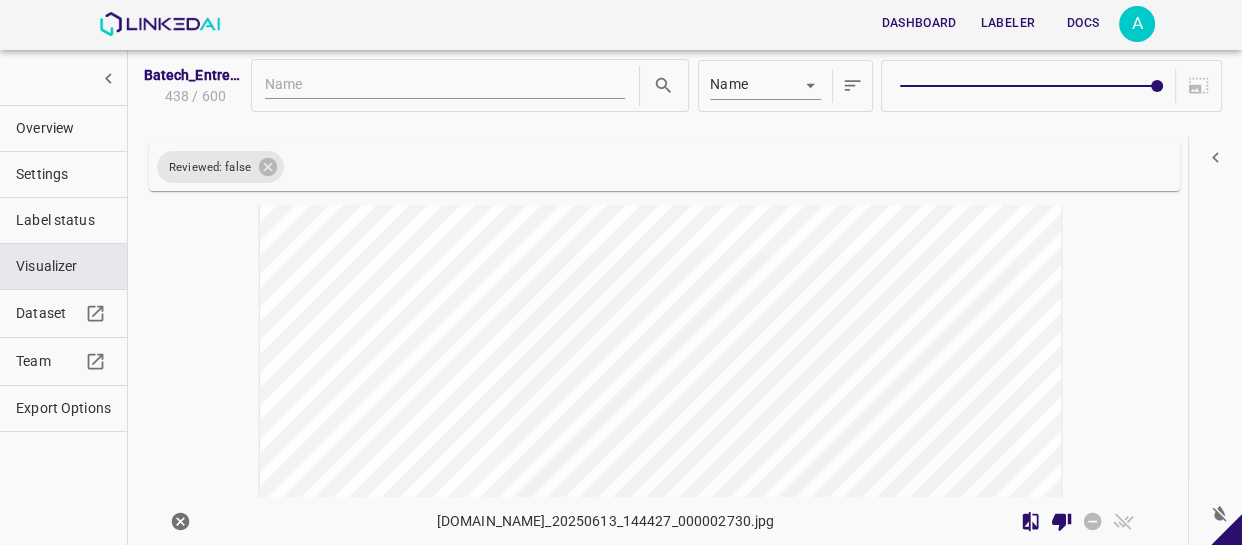 scroll, scrollTop: 1088, scrollLeft: 0, axis: vertical 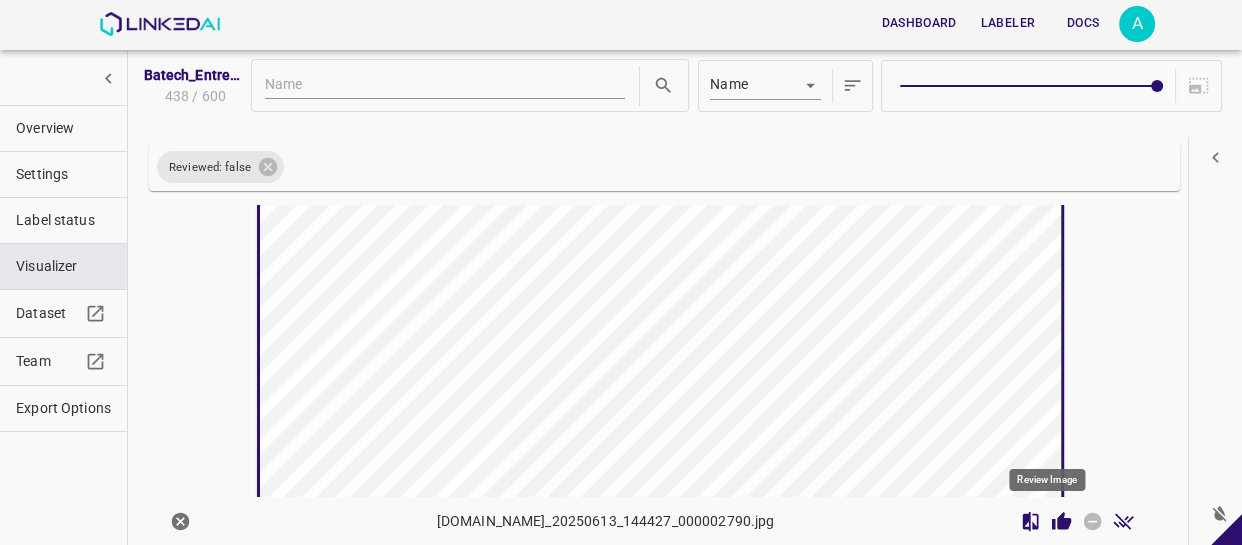 click 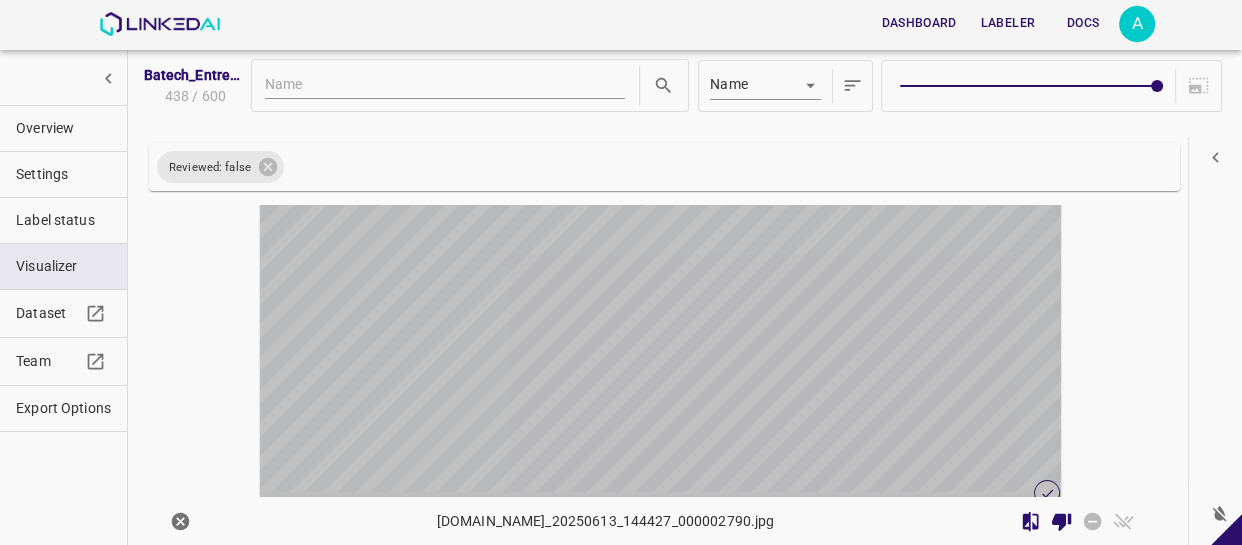 scroll, scrollTop: 1719, scrollLeft: 0, axis: vertical 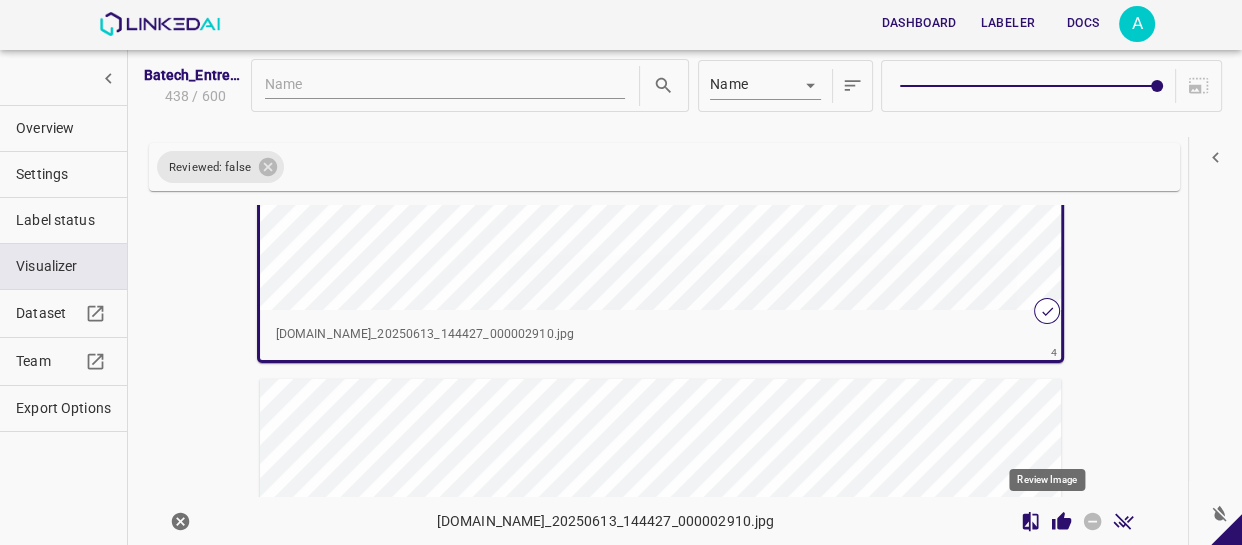 click 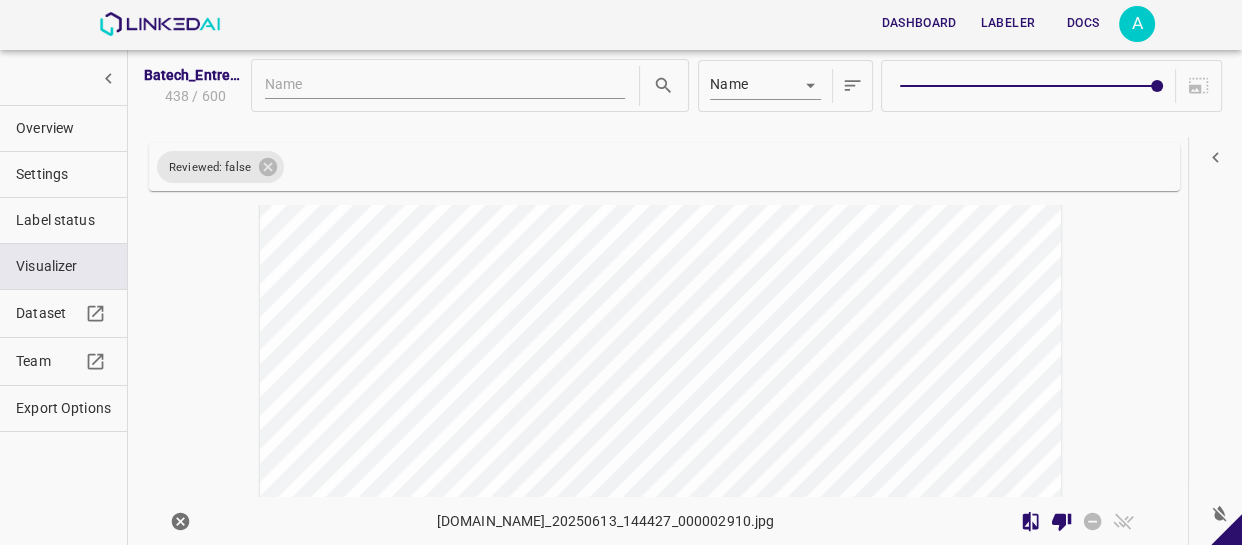 scroll, scrollTop: 2082, scrollLeft: 0, axis: vertical 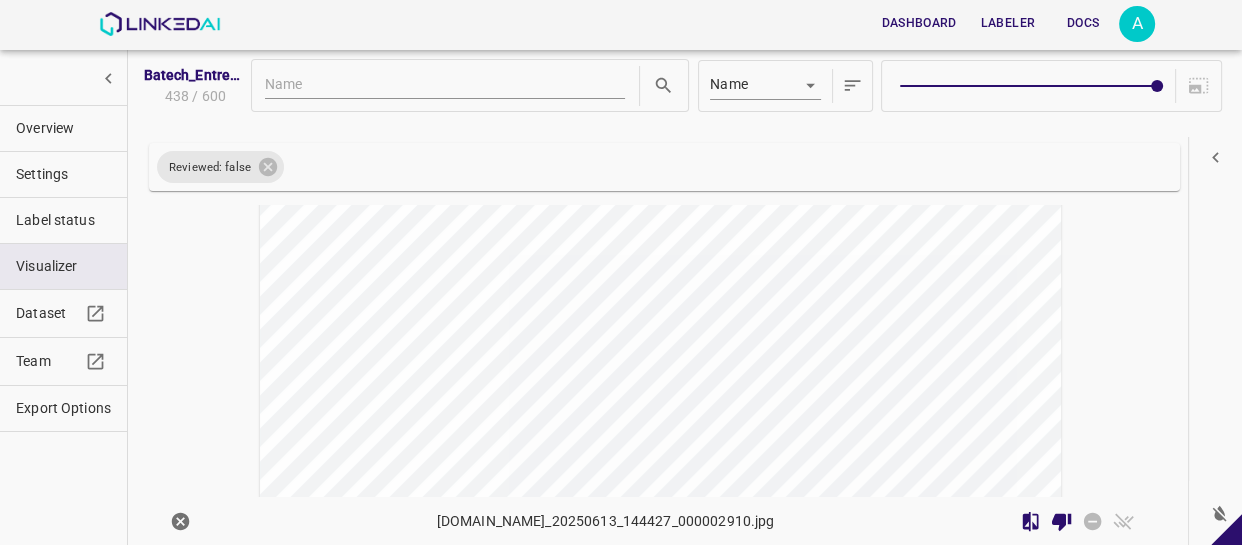 click at bounding box center (560, 422) 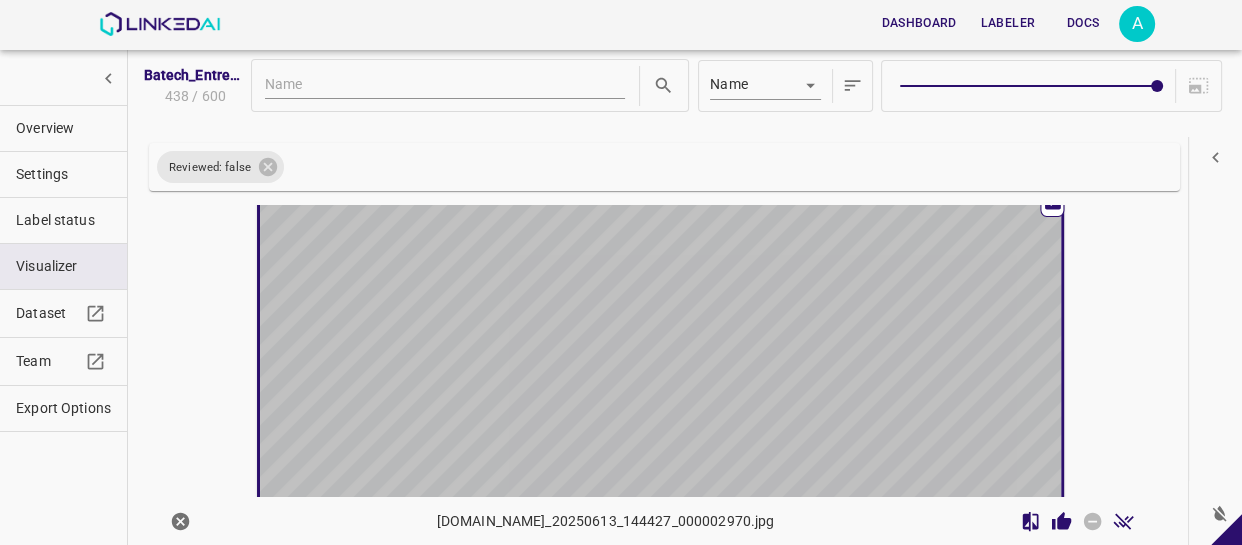 click at bounding box center [560, 419] 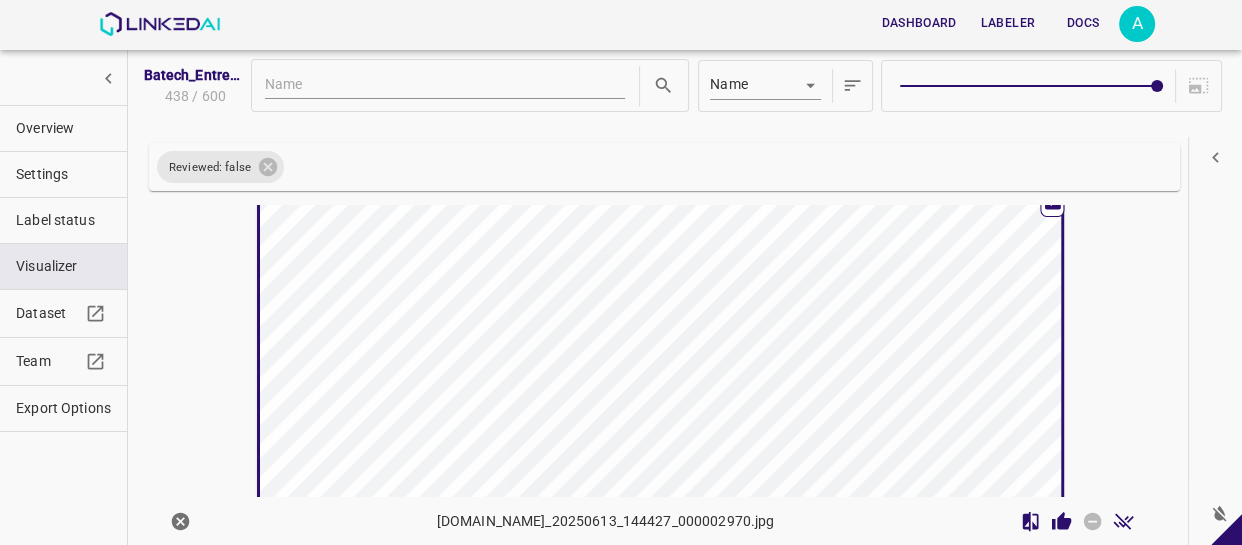 scroll, scrollTop: 2080, scrollLeft: 0, axis: vertical 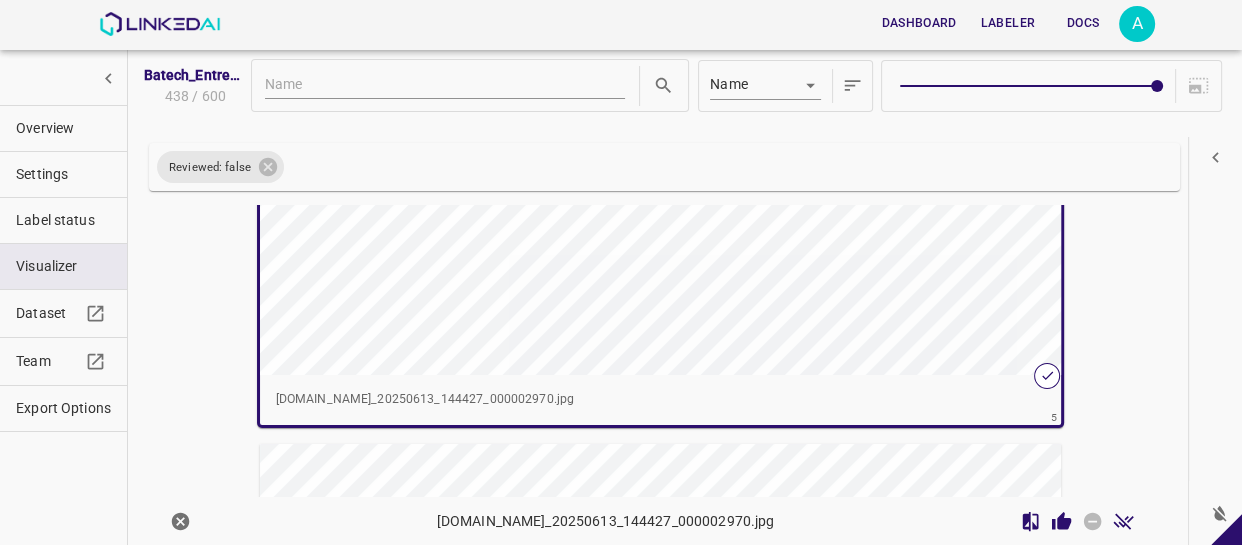 click at bounding box center [560, 149] 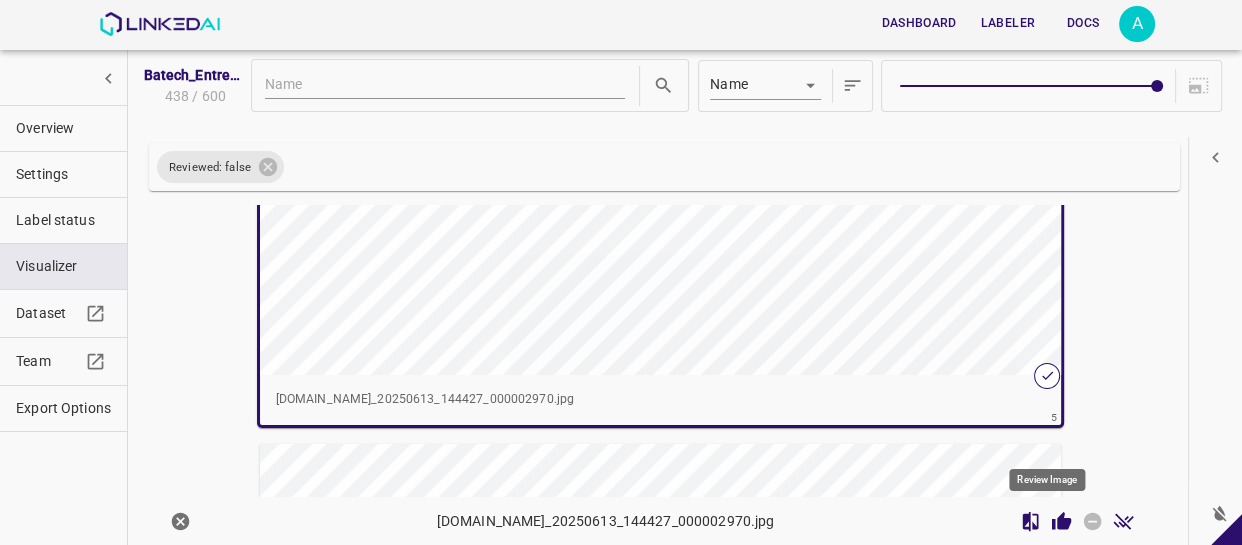click 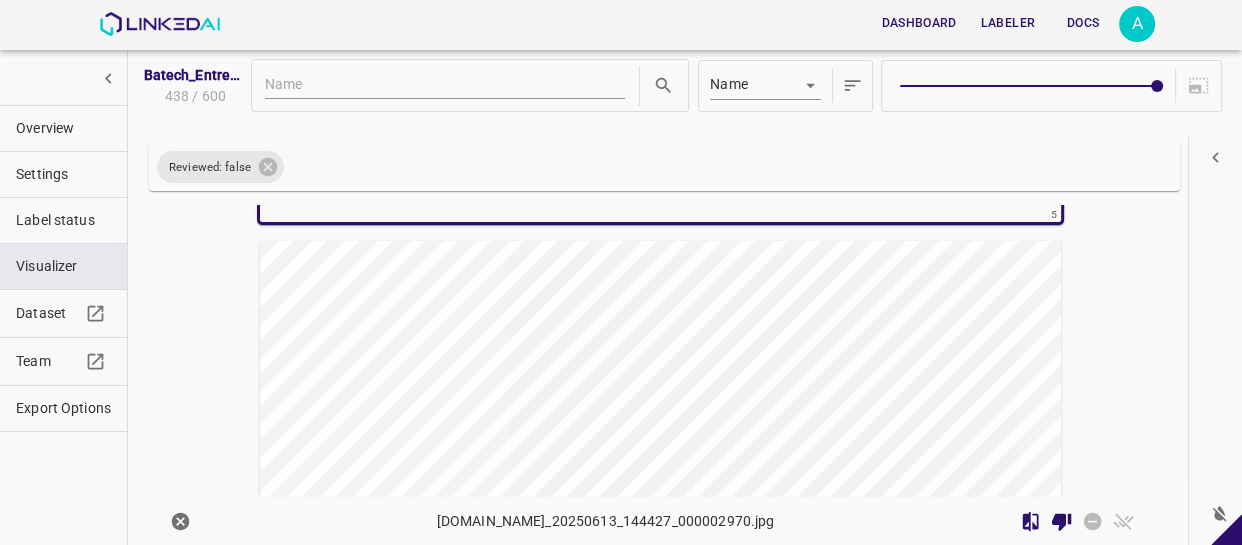 scroll, scrollTop: 2625, scrollLeft: 0, axis: vertical 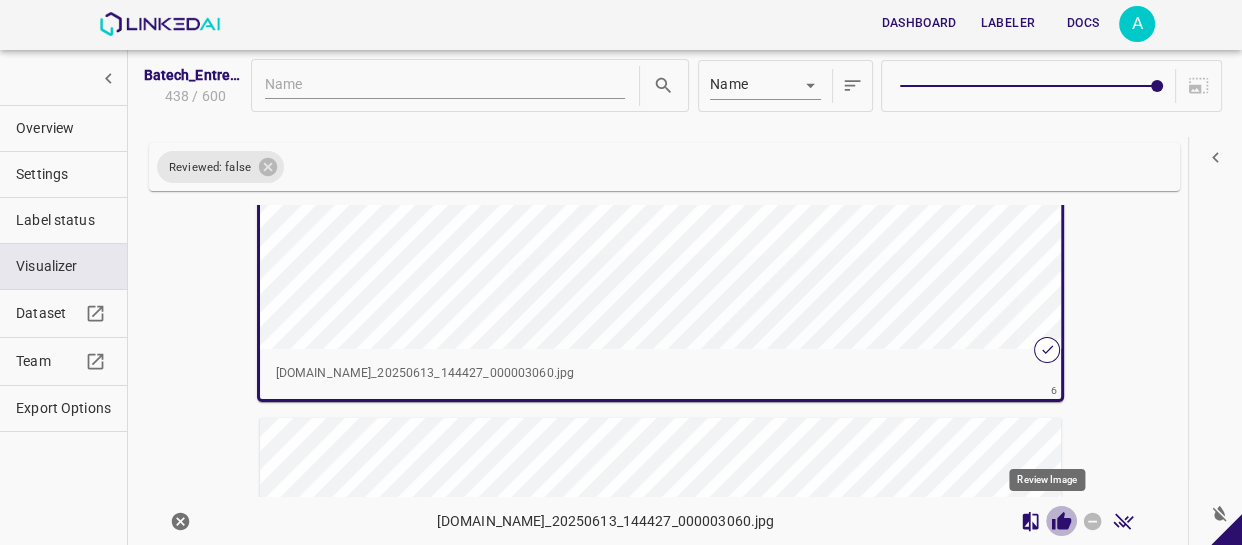 click 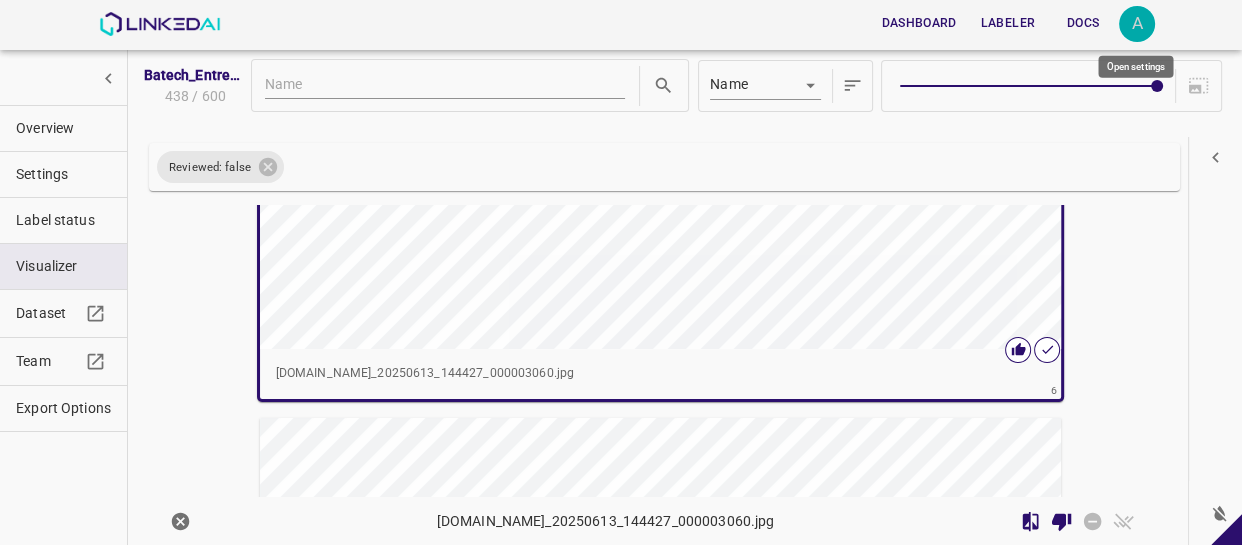 click on "A" at bounding box center (1137, 24) 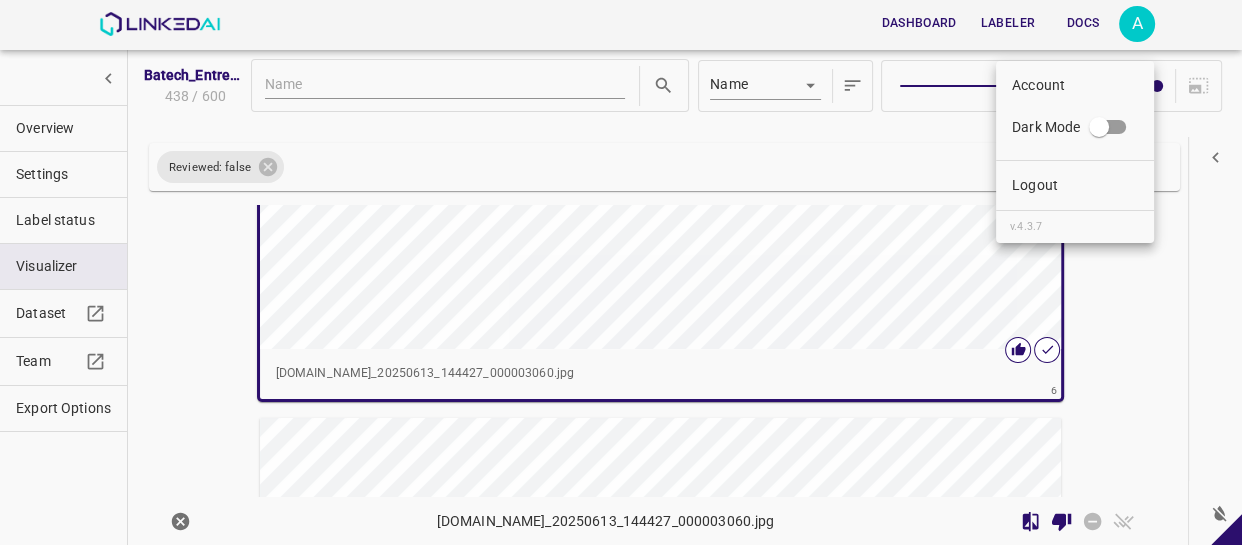 click on "Dark Mode" at bounding box center (1099, 131) 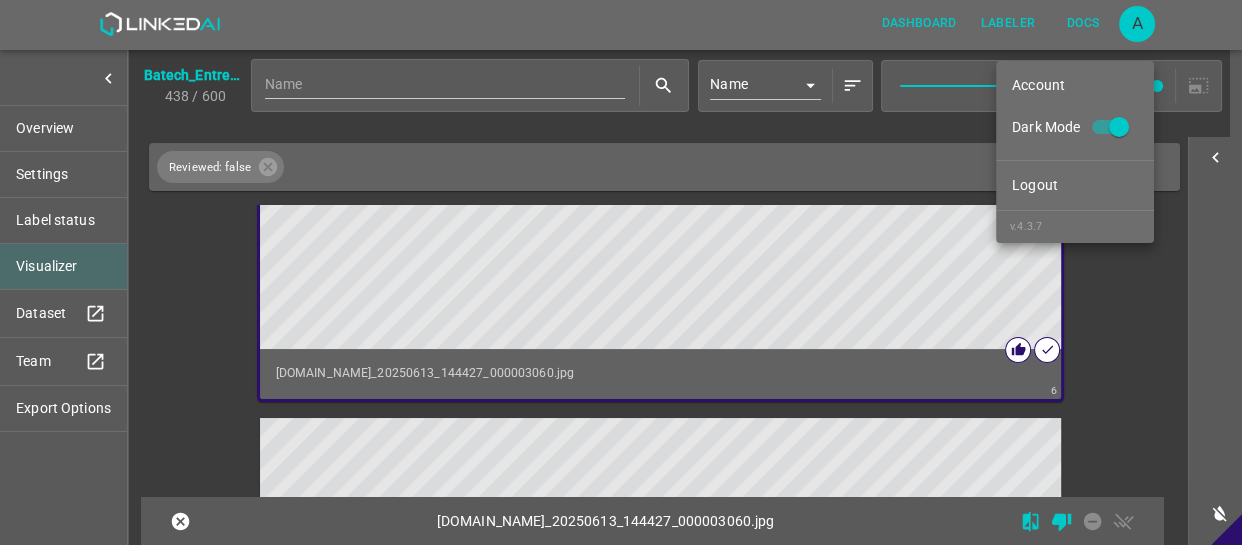click at bounding box center (621, 272) 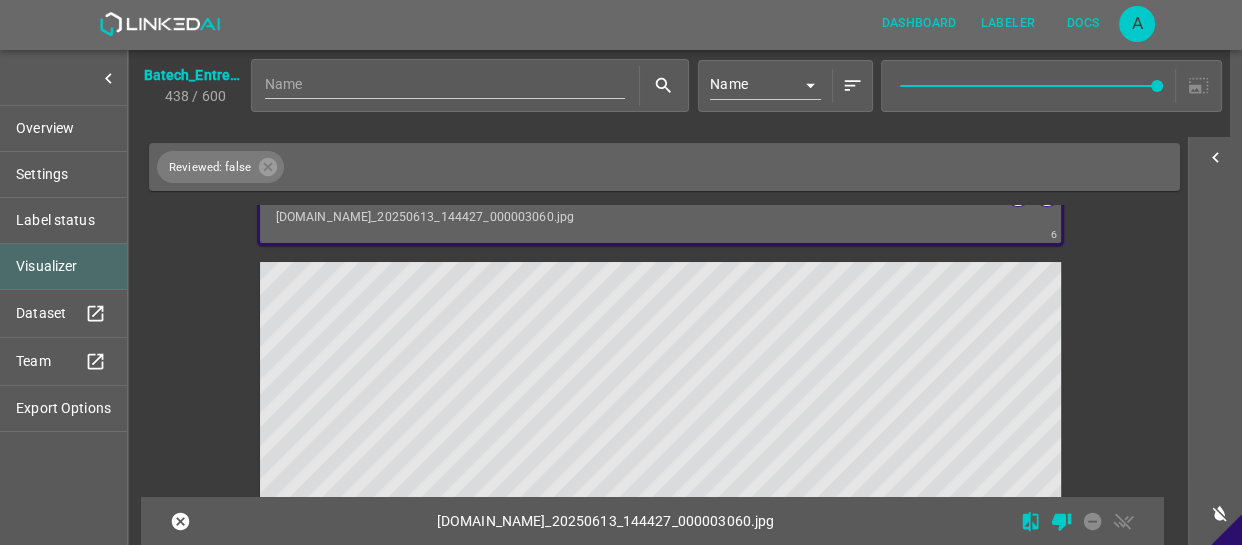 scroll, scrollTop: 3077, scrollLeft: 0, axis: vertical 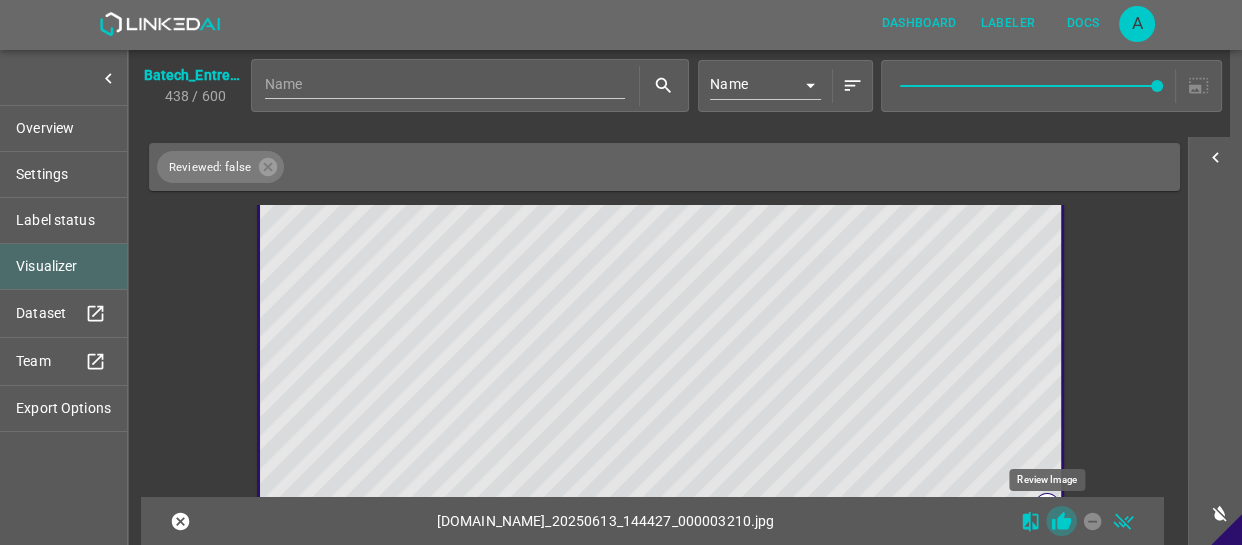 click 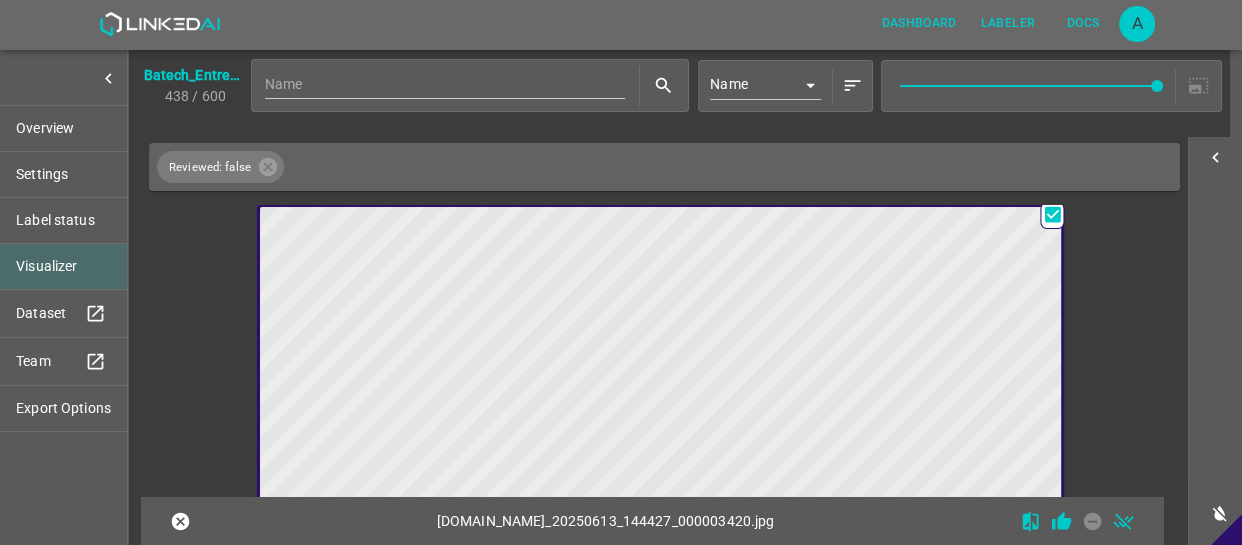 scroll, scrollTop: 3617, scrollLeft: 0, axis: vertical 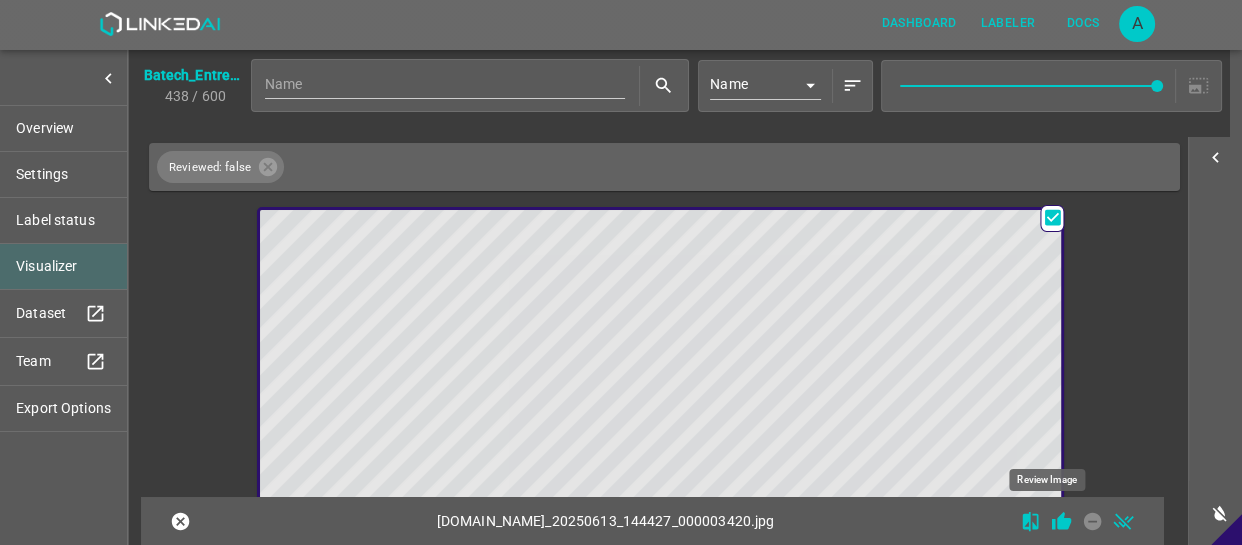 click 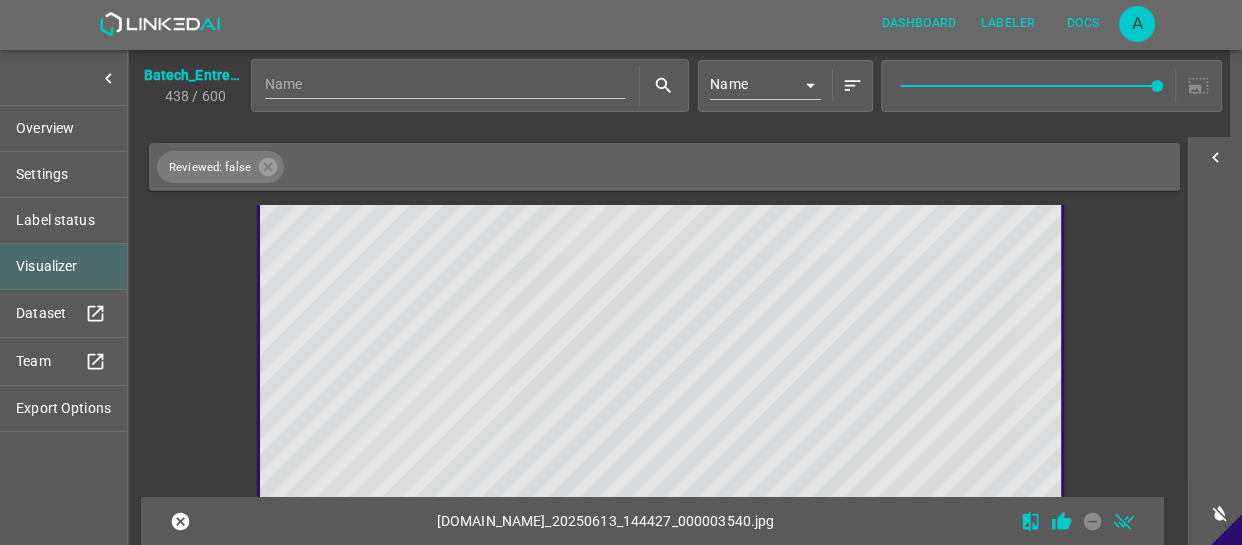 scroll, scrollTop: 4250, scrollLeft: 0, axis: vertical 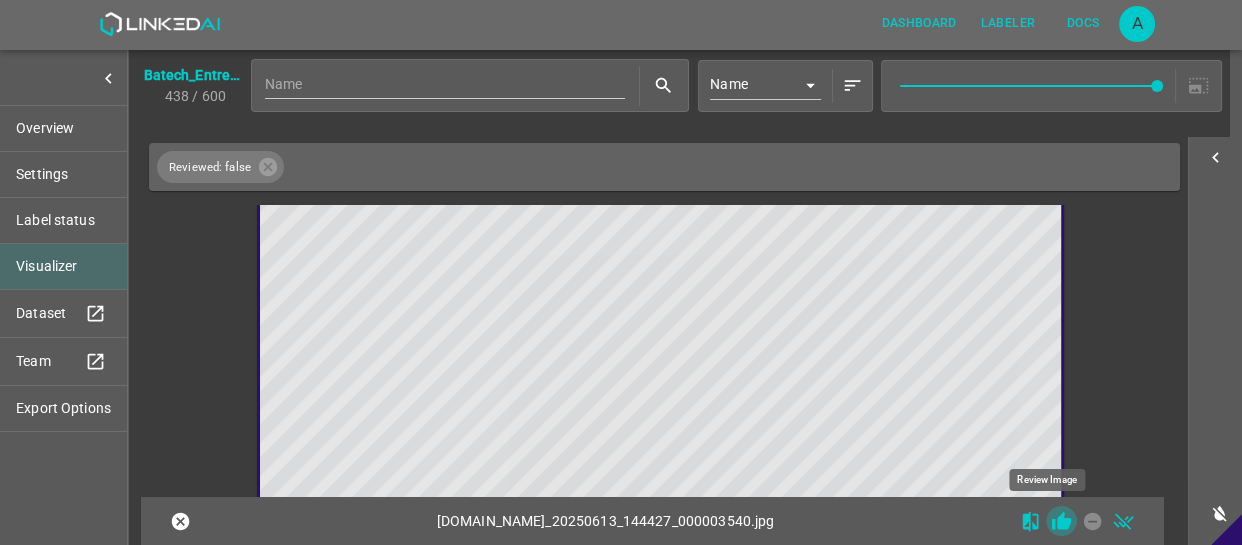 click 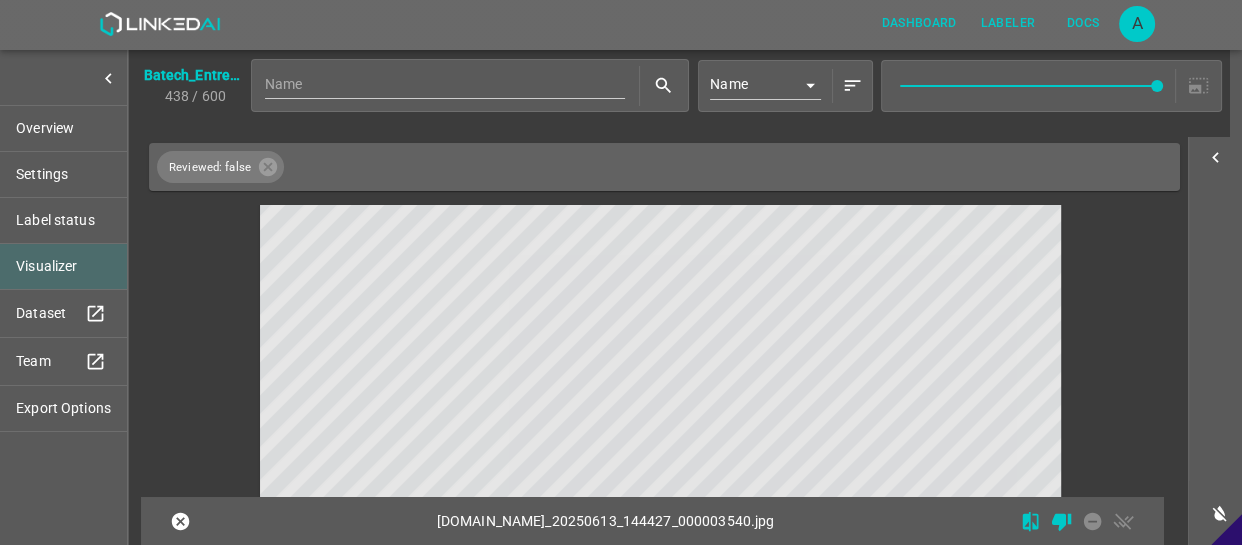 scroll, scrollTop: 4796, scrollLeft: 0, axis: vertical 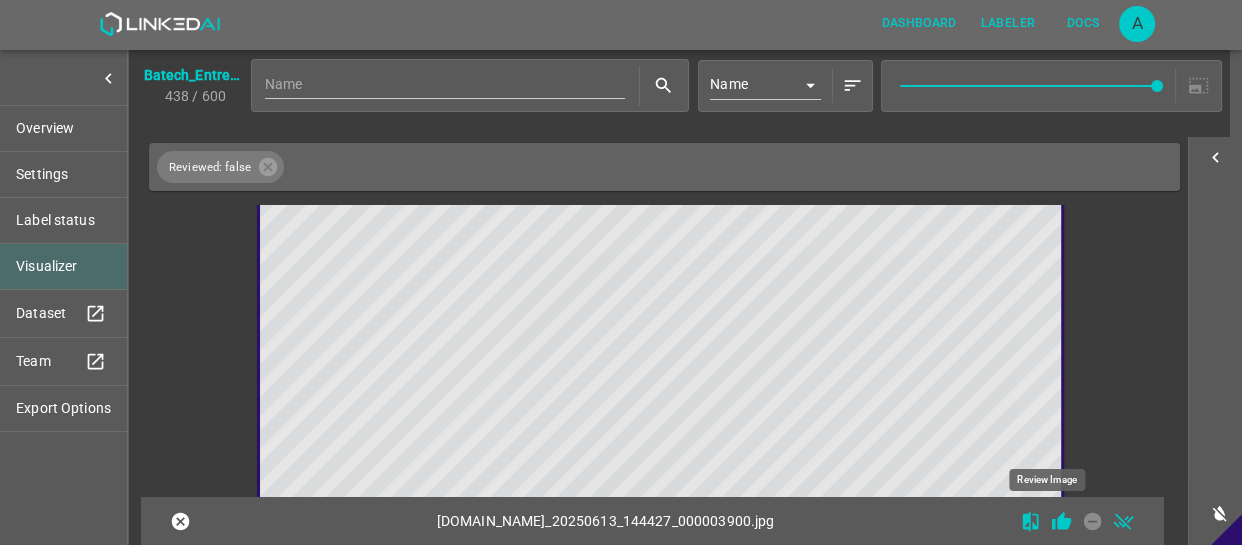 click 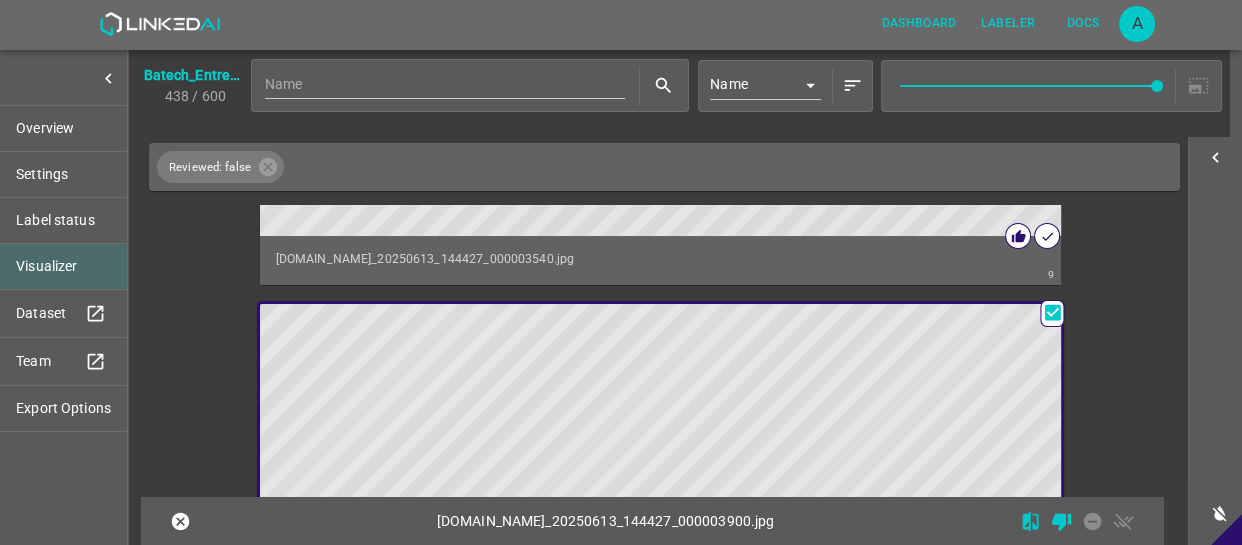 scroll, scrollTop: 4430, scrollLeft: 0, axis: vertical 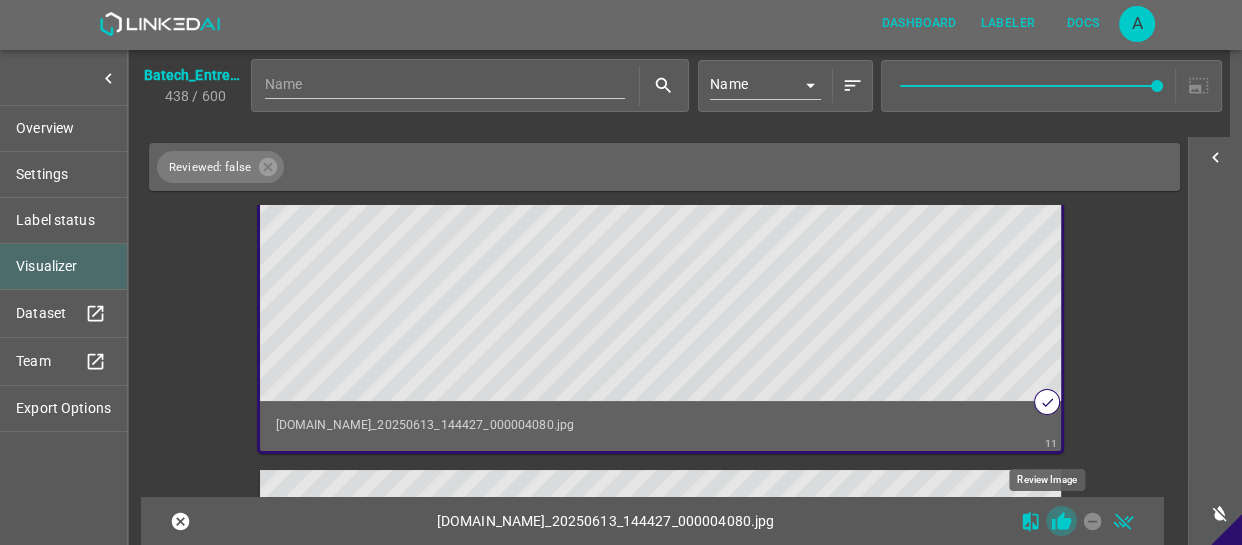 click 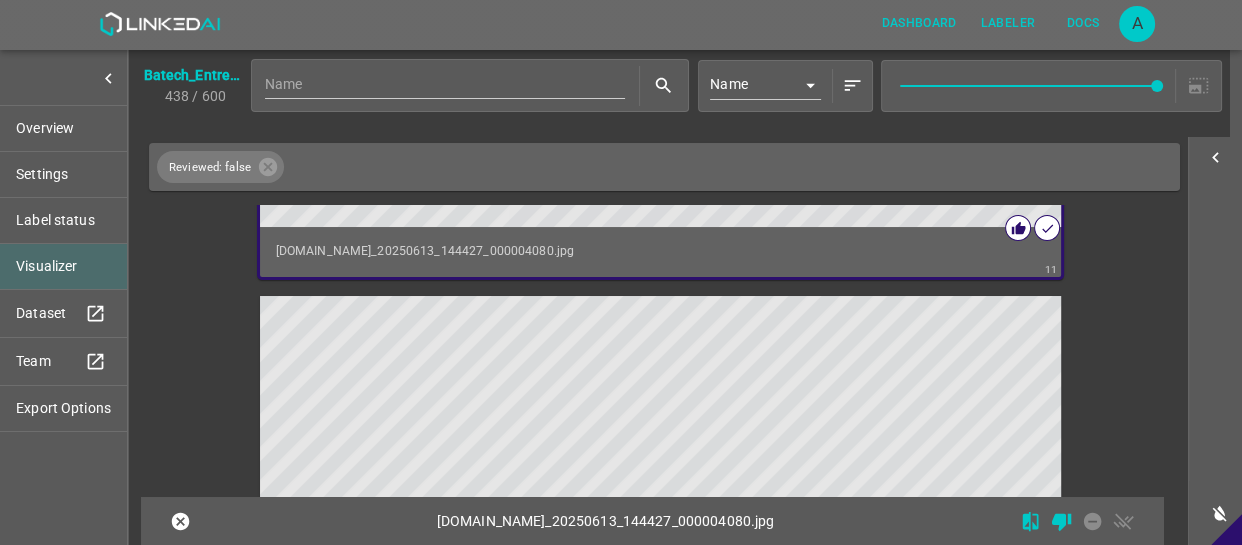 scroll, scrollTop: 5609, scrollLeft: 0, axis: vertical 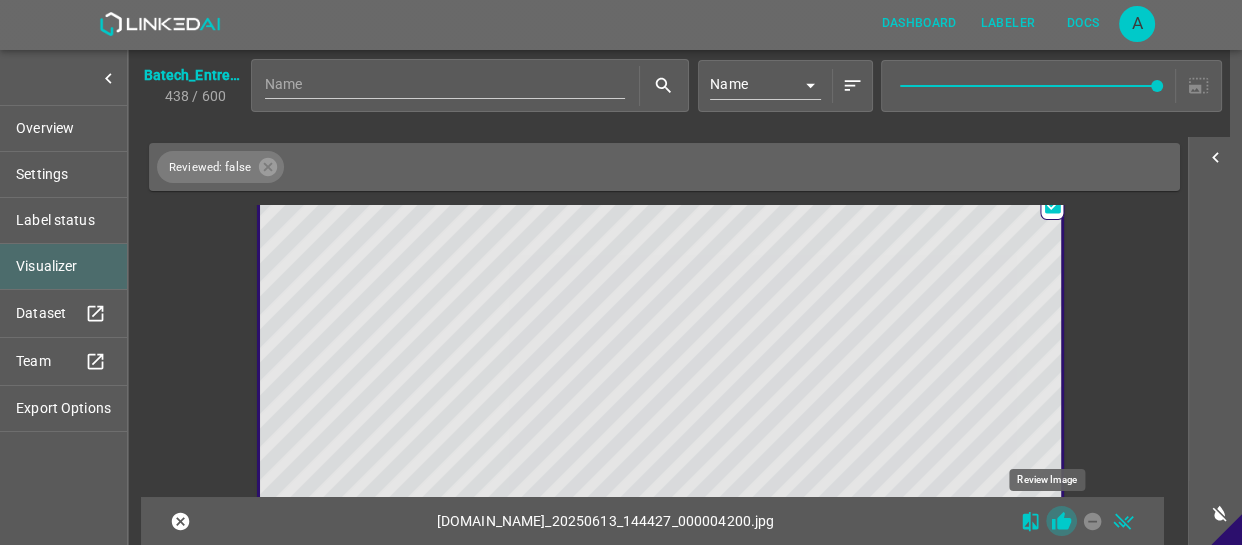 click 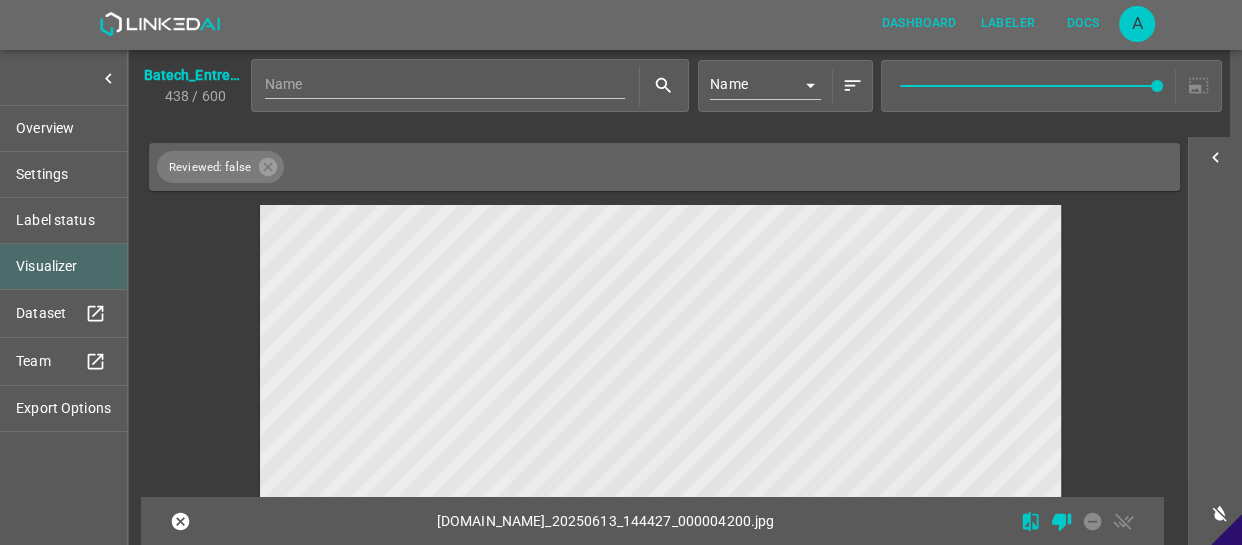 scroll, scrollTop: 6240, scrollLeft: 0, axis: vertical 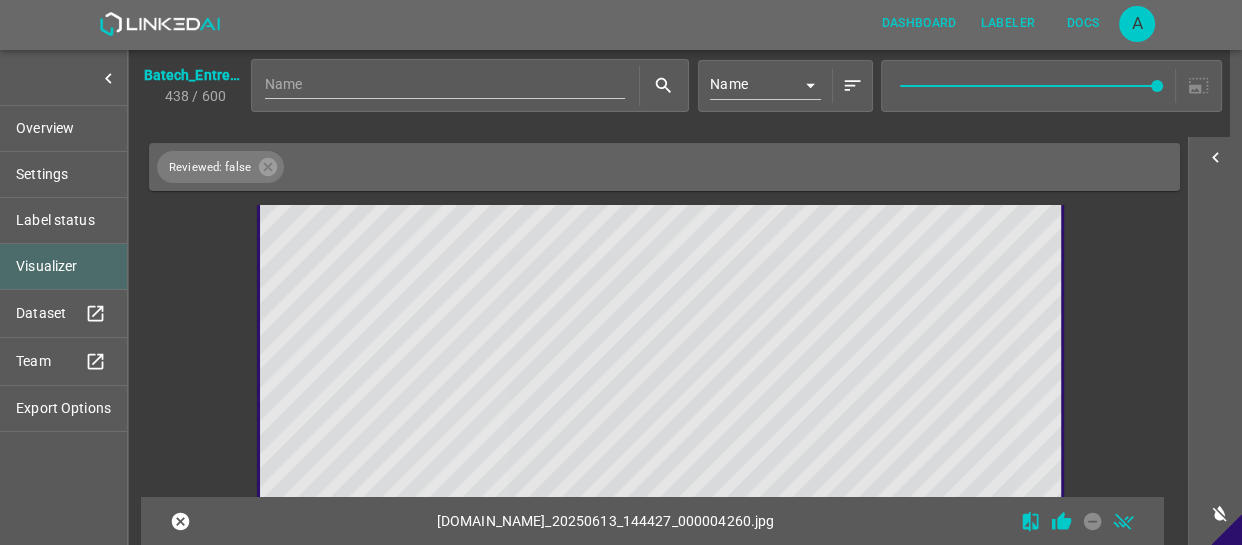 click at bounding box center [560, 396] 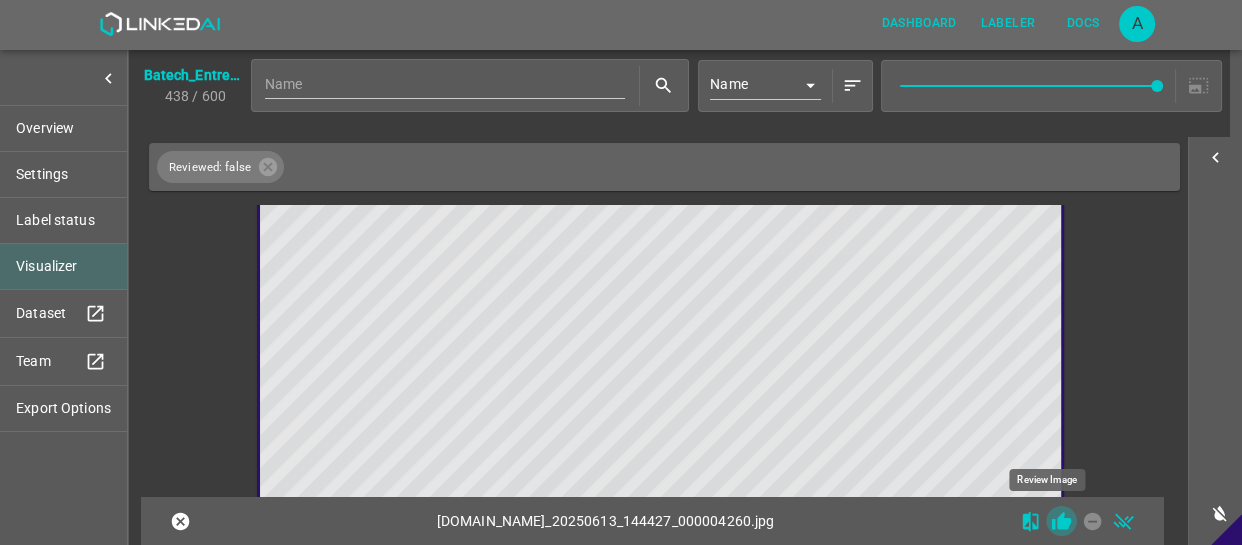 click 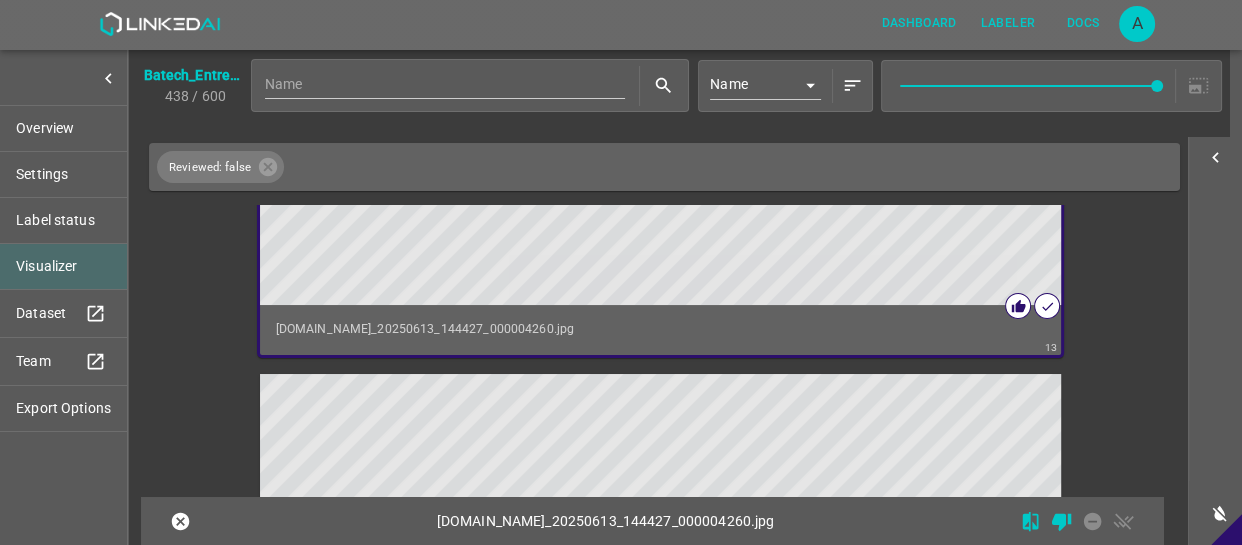 scroll, scrollTop: 6603, scrollLeft: 0, axis: vertical 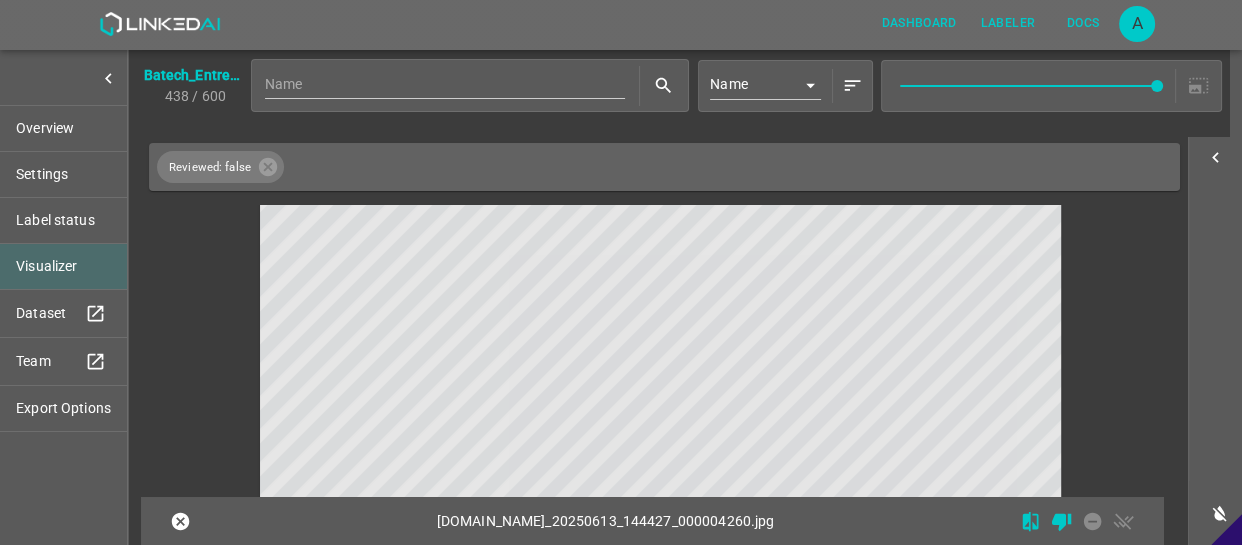 click at bounding box center (560, 371) 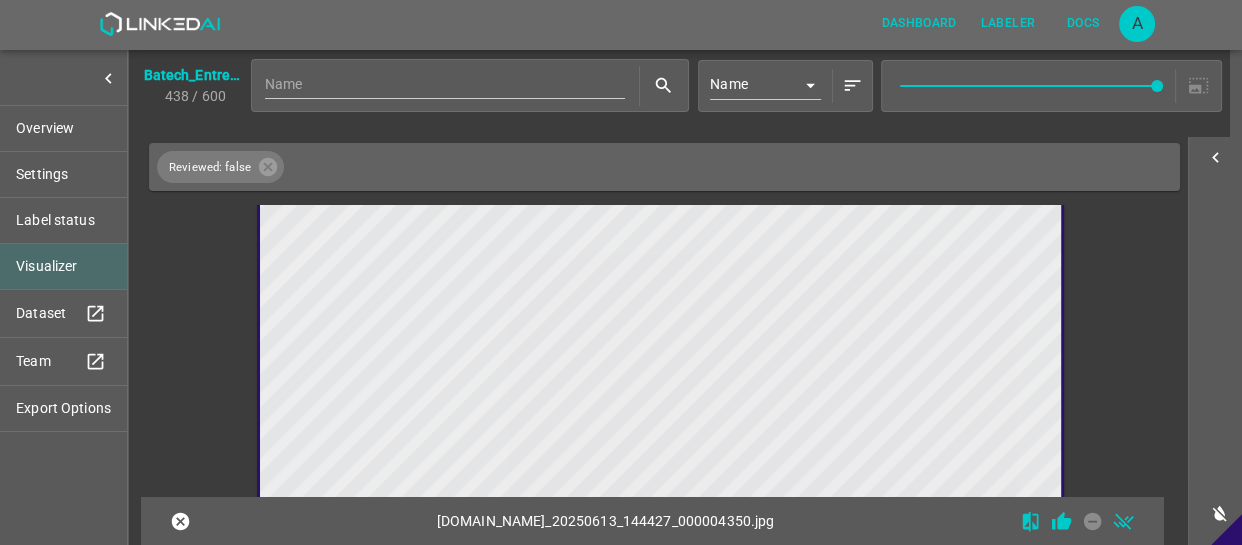 click at bounding box center (560, 368) 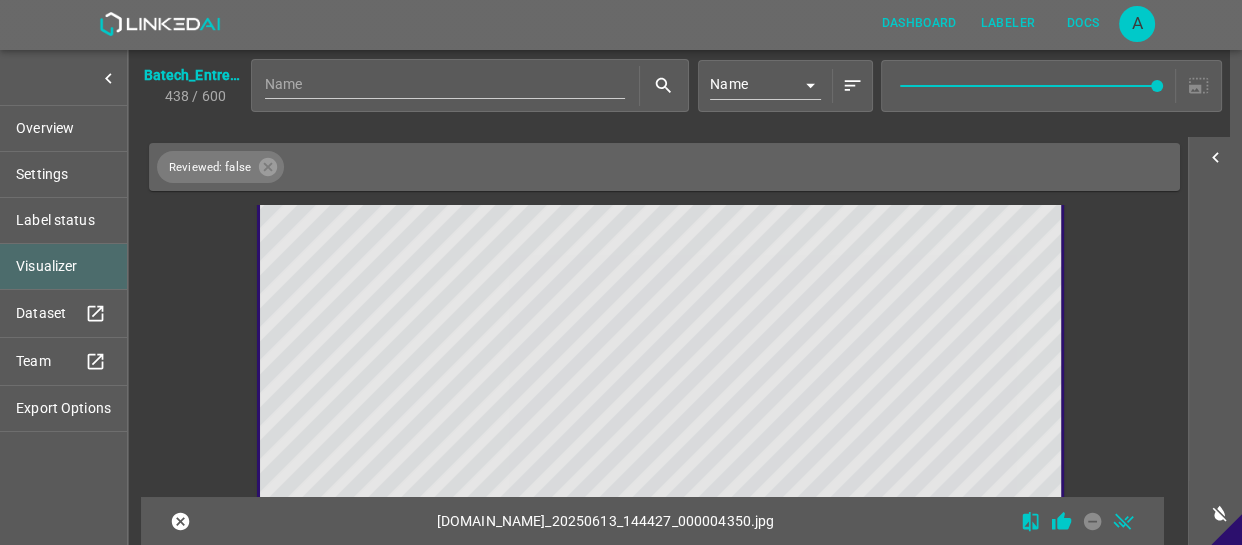scroll, scrollTop: 6782, scrollLeft: 0, axis: vertical 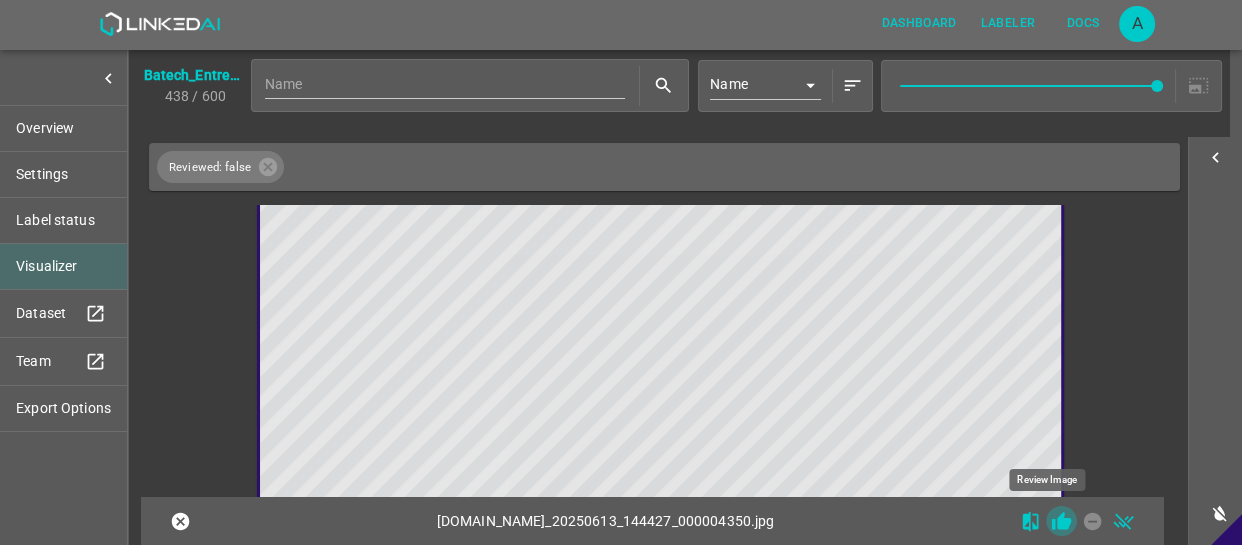 click 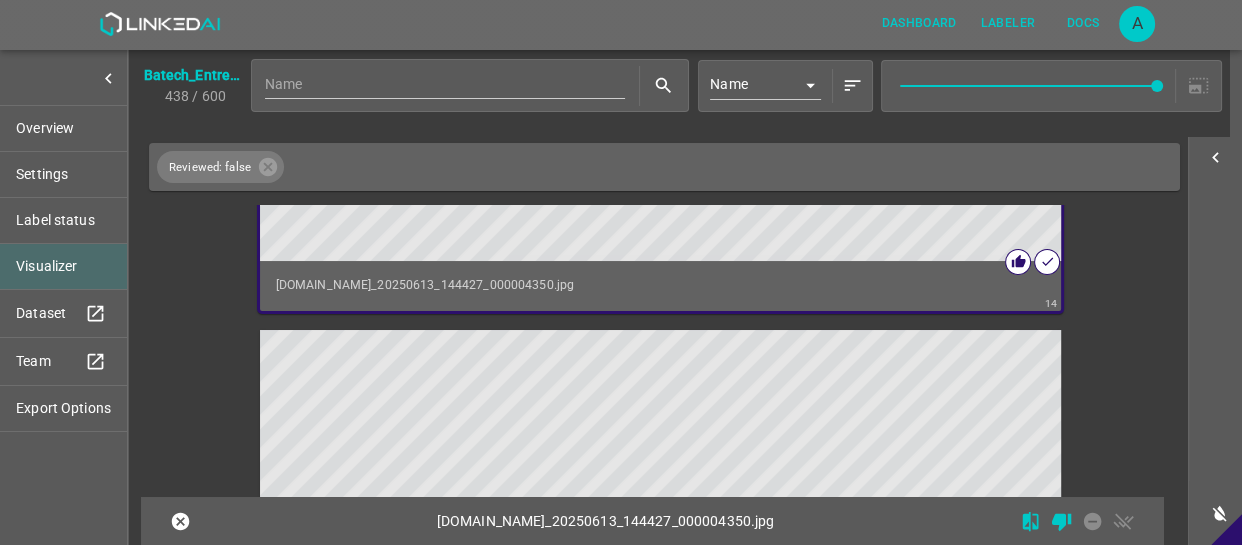 scroll, scrollTop: 7146, scrollLeft: 0, axis: vertical 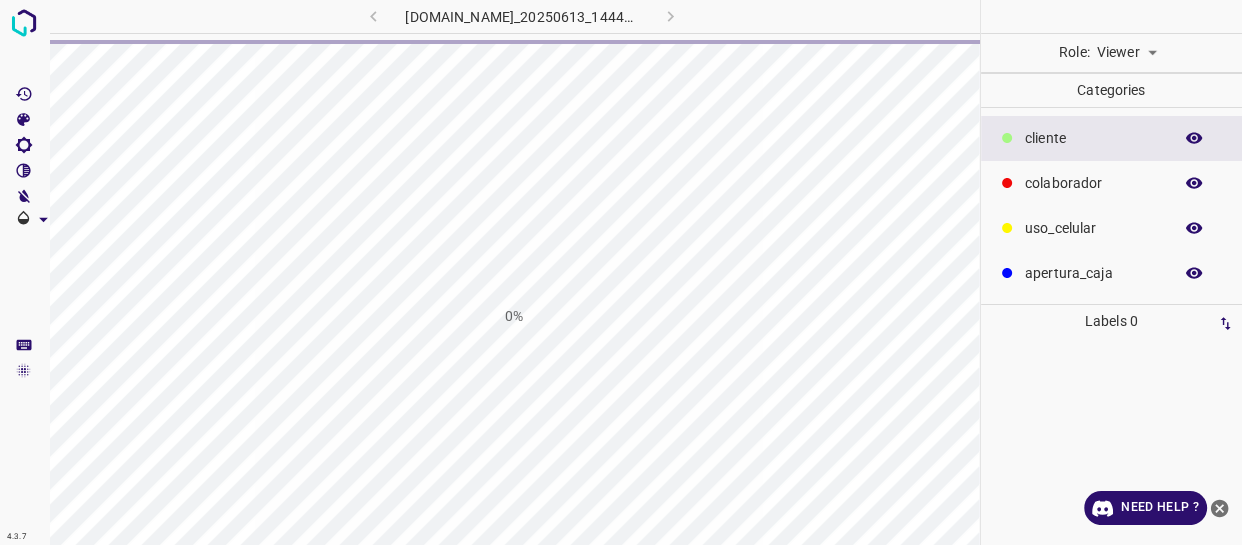 click on "4.3.7 803-bch-oasis-coyoacan.ddns.me_20250613_144427_000002730.jpg 0% Role: Viewer viewer Categories ​​cliente colaborador uso_celular apertura_caja Labels   0 Categories 1 ​​cliente 2 colaborador 3 uso_celular 4 apertura_caja Tools Space Change between modes (Draw & Edit) I Auto labeling R Restore zoom M Zoom in N Zoom out Delete Delete selecte label Filters Z Restore filters X Saturation filter C Brightness filter V Contrast filter B Gray scale filter General O Download Need Help ? - Text - Hide - Delete" at bounding box center [621, 272] 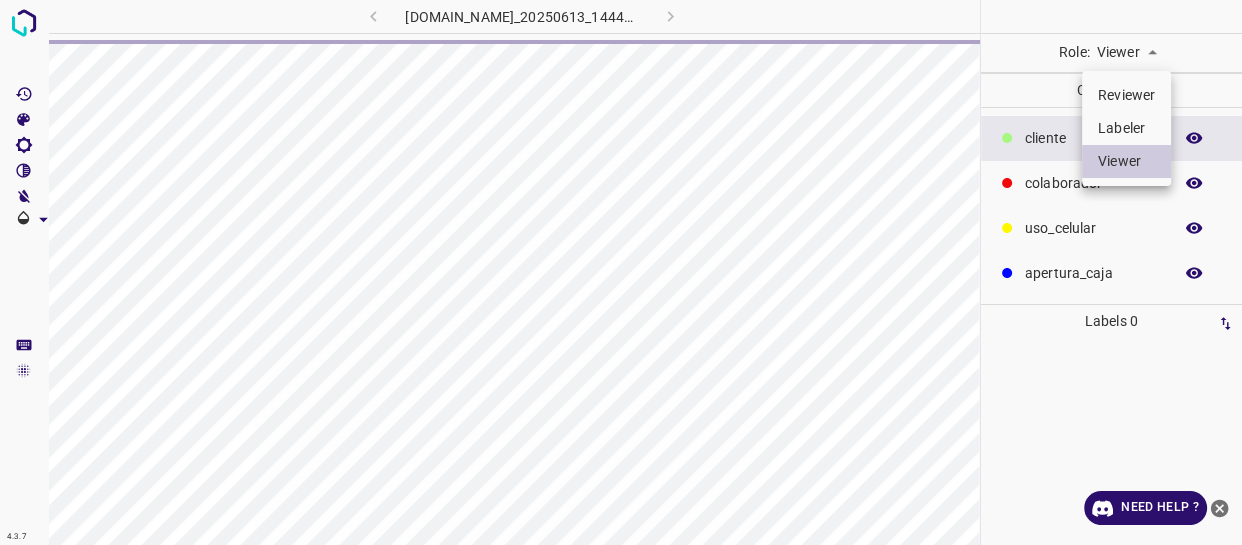 click on "Labeler" at bounding box center (1126, 128) 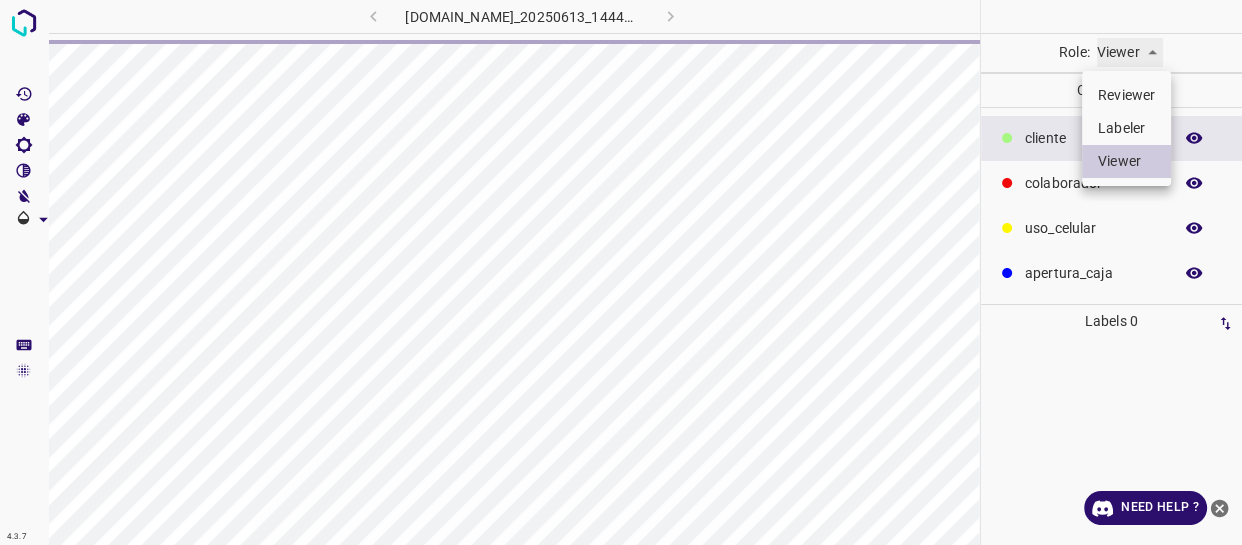 type on "labeler" 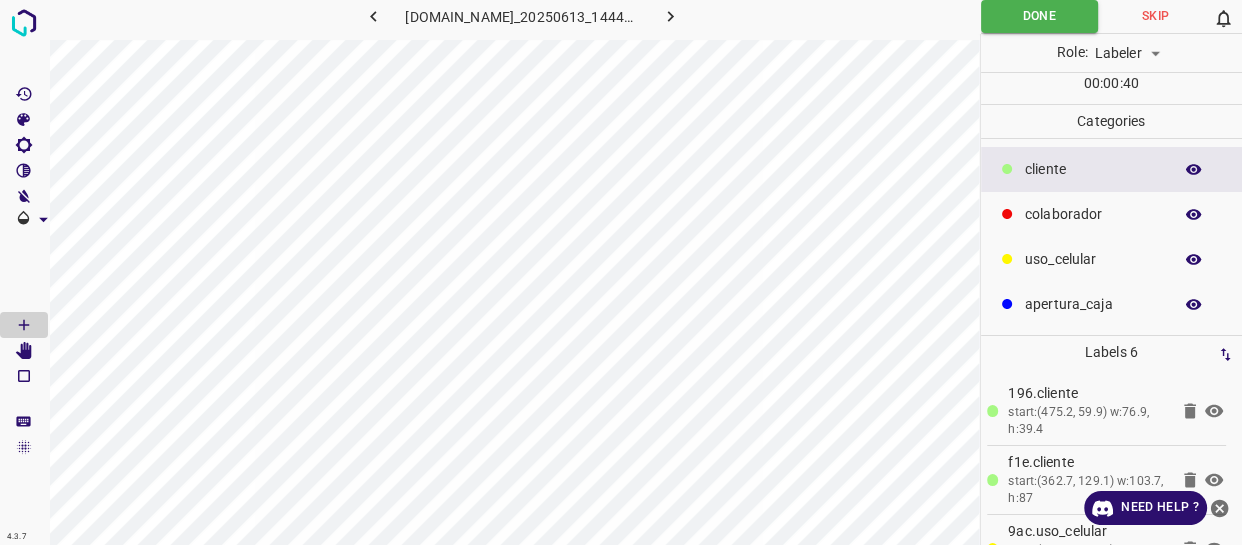 drag, startPoint x: 1088, startPoint y: 185, endPoint x: 980, endPoint y: 177, distance: 108.29589 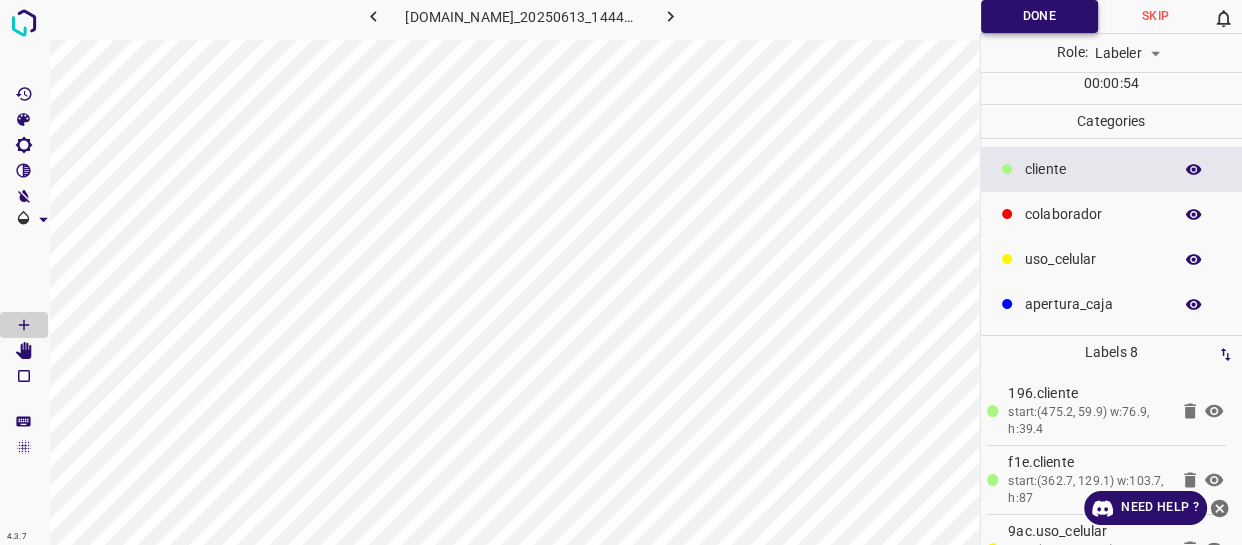 click on "Done" at bounding box center (1039, 16) 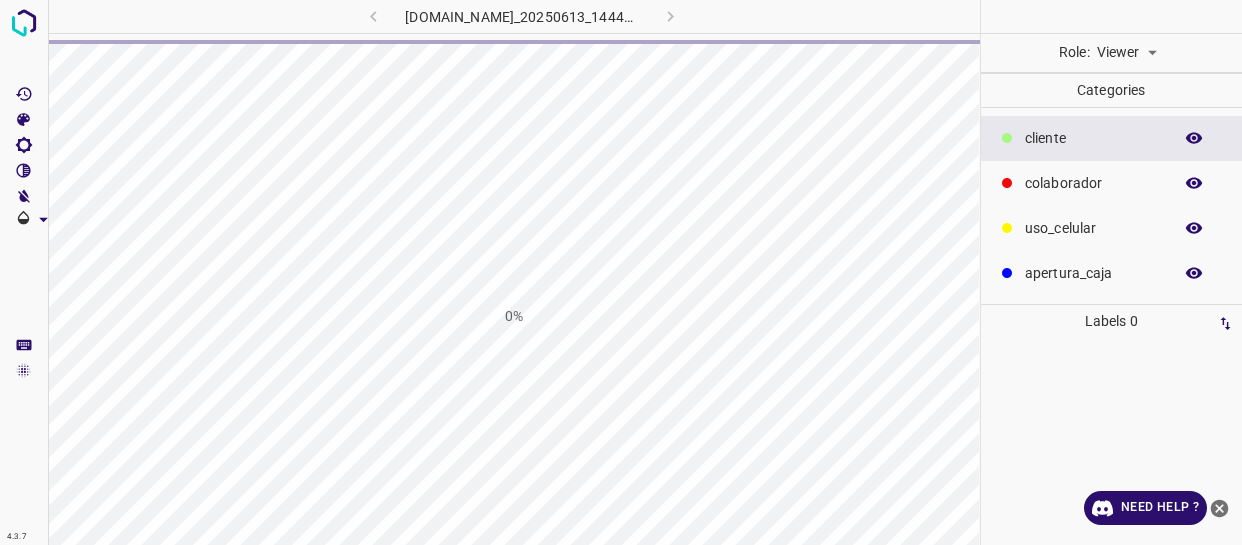 scroll, scrollTop: 0, scrollLeft: 0, axis: both 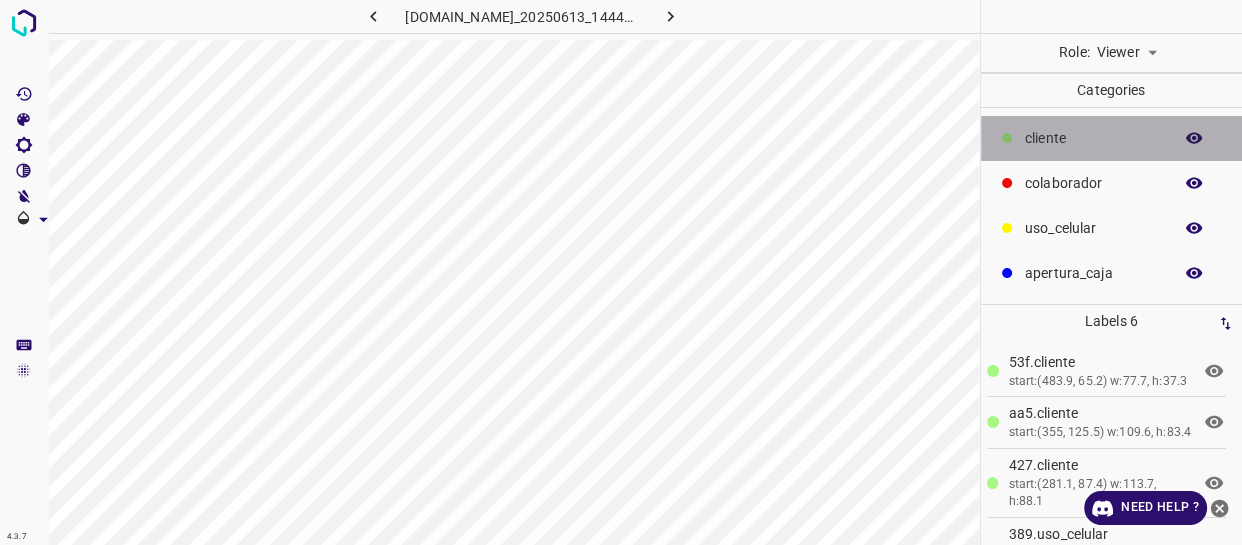 click on "​​cliente" at bounding box center (1093, 138) 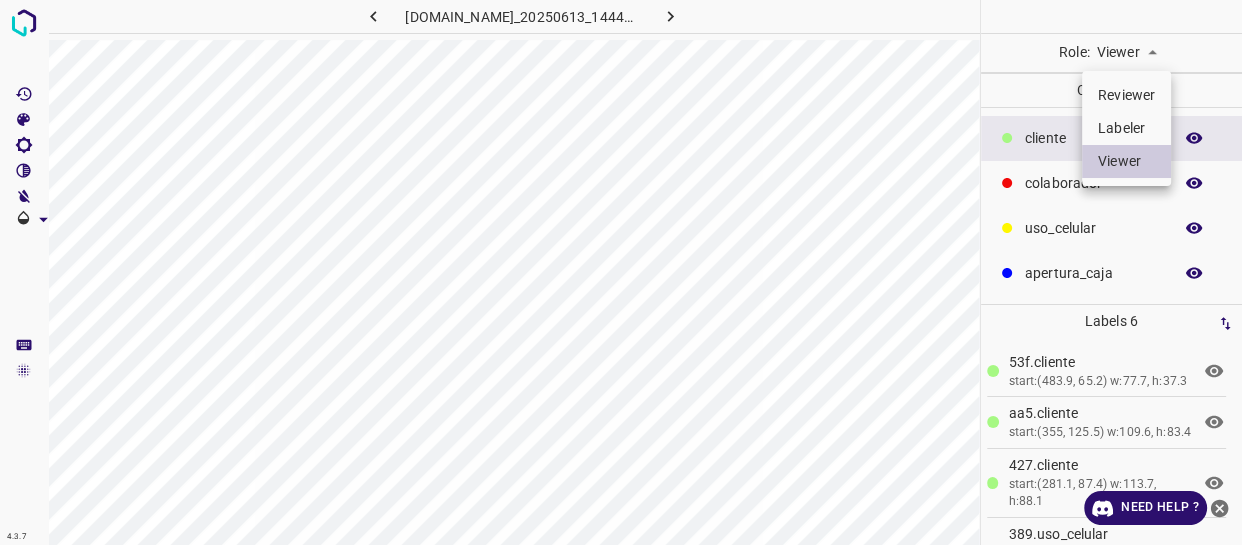 click on "4.3.7 [DOMAIN_NAME]_20250613_144427_000002790.jpg Role: Viewer viewer Categories ​​cliente colaborador uso_celular apertura_caja Labels   6 53f.​​cliente
start:(483.9, 65.2)
w:77.7, h:37.3
aa5.​​cliente
start:(355, 125.5)
w:109.6, h:83.4
427.​​cliente
start:(281.1, 87.4)
w:113.7, h:88.1
389.uso_celular
start:(423.4, 177.9)
w:15.7, h:28.9
1dc.colaborador
start:(337.2, 226.8)
w:169, h:84.6
eae.colaborador
start:(470.2, 233.9)
w:81, h:54.4
Categories 1 ​​cliente 2 colaborador 3 uso_celular 4 apertura_caja Tools Space Change between modes (Draw & Edit) I Auto labeling R Restore zoom M Zoom in N Zoom out Delete Delete selecte label Filters Z Restore filters X Saturation filter C Brightness filter V Contrast filter B Gray scale filter General O Download Need Help ? - Text - Hide - Delete Reviewer Labeler Viewer" at bounding box center [621, 272] 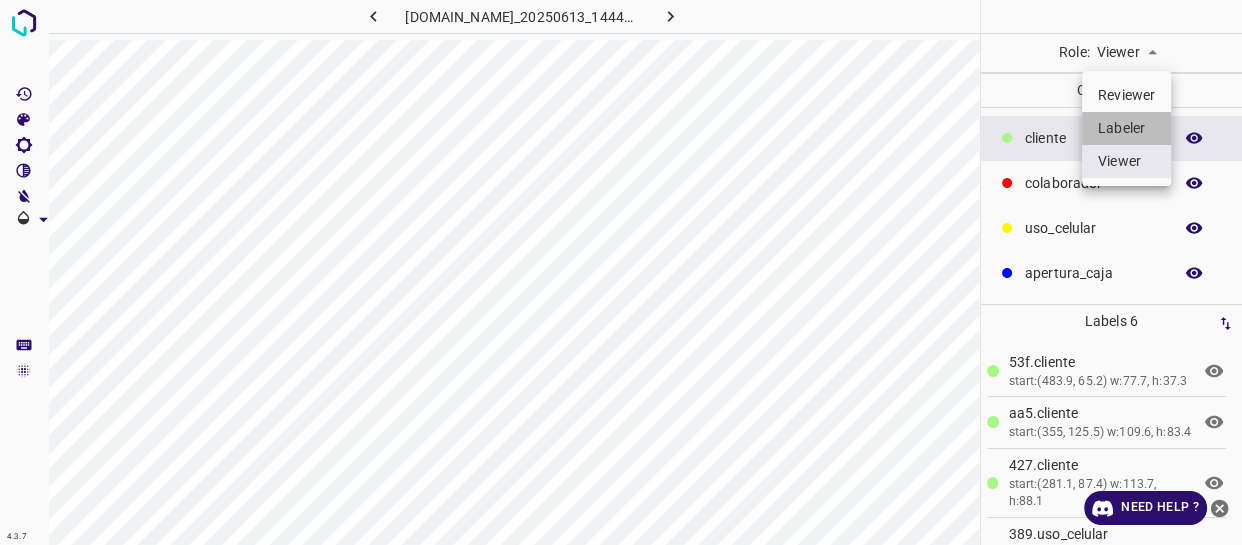 click on "Labeler" at bounding box center (1126, 128) 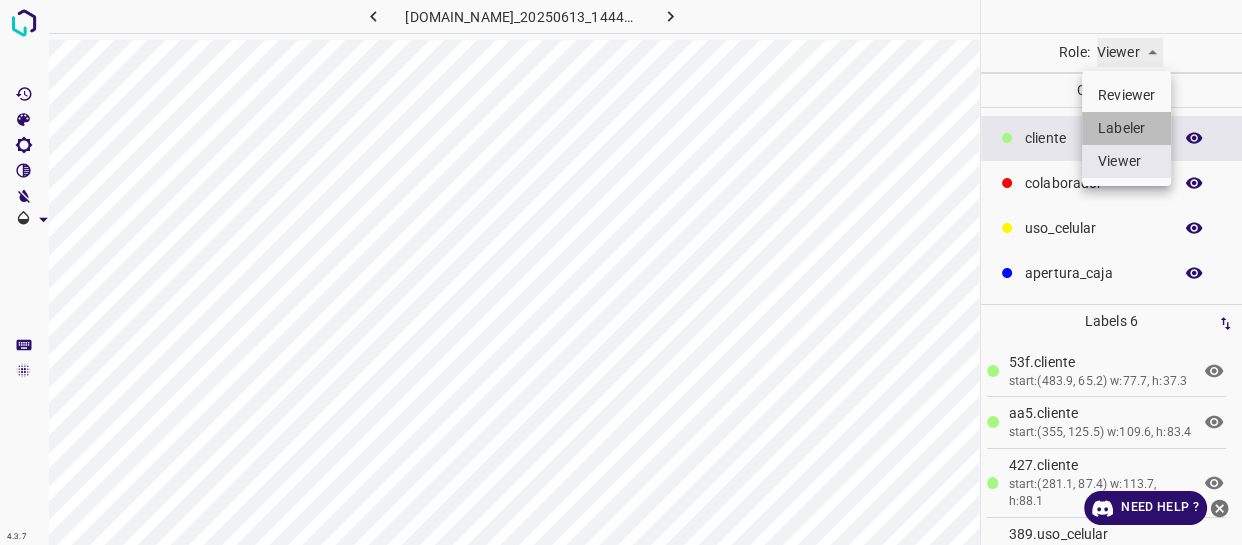 type on "labeler" 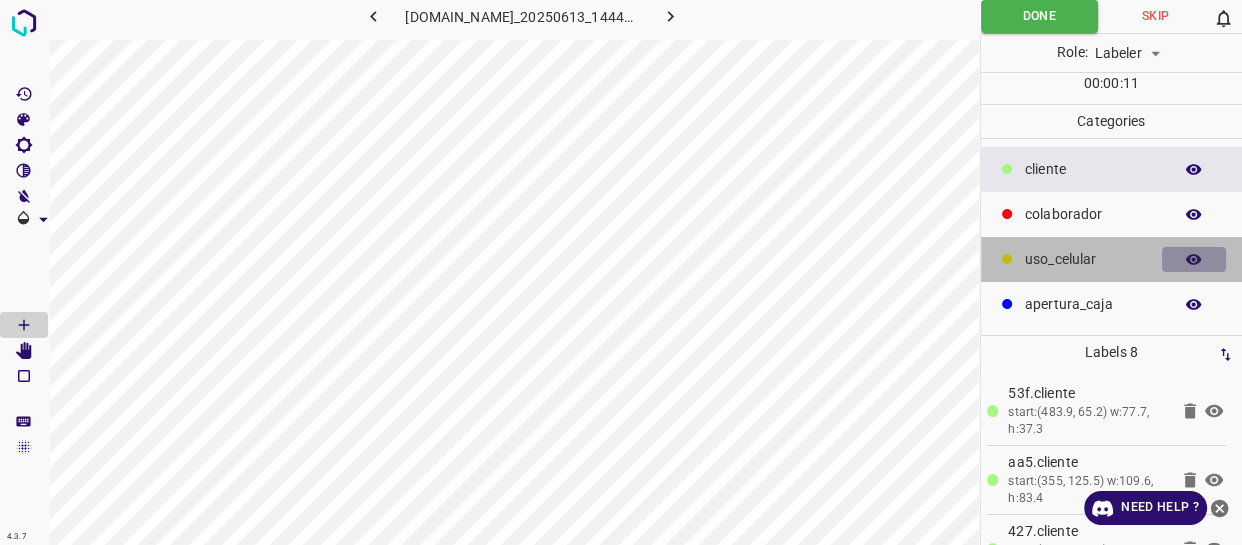 click 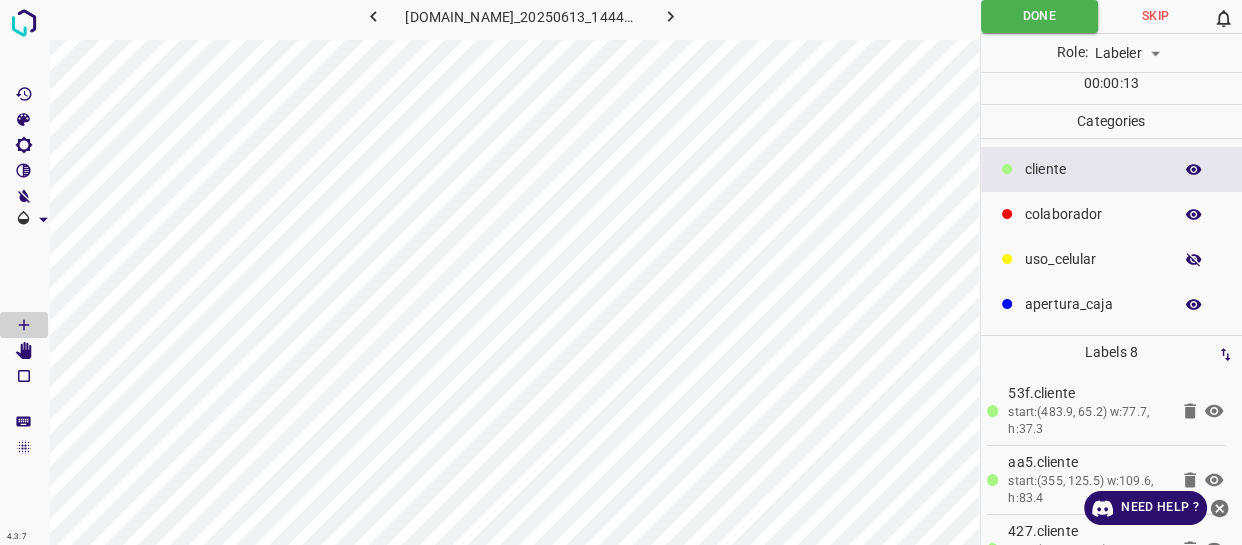 click 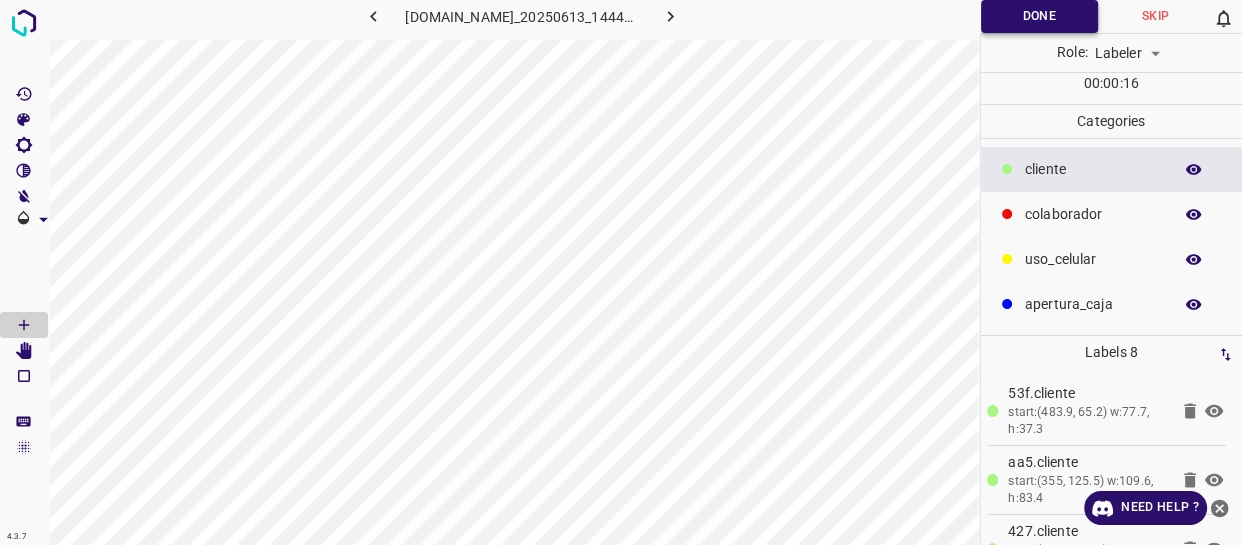 click on "Done" at bounding box center [1039, 16] 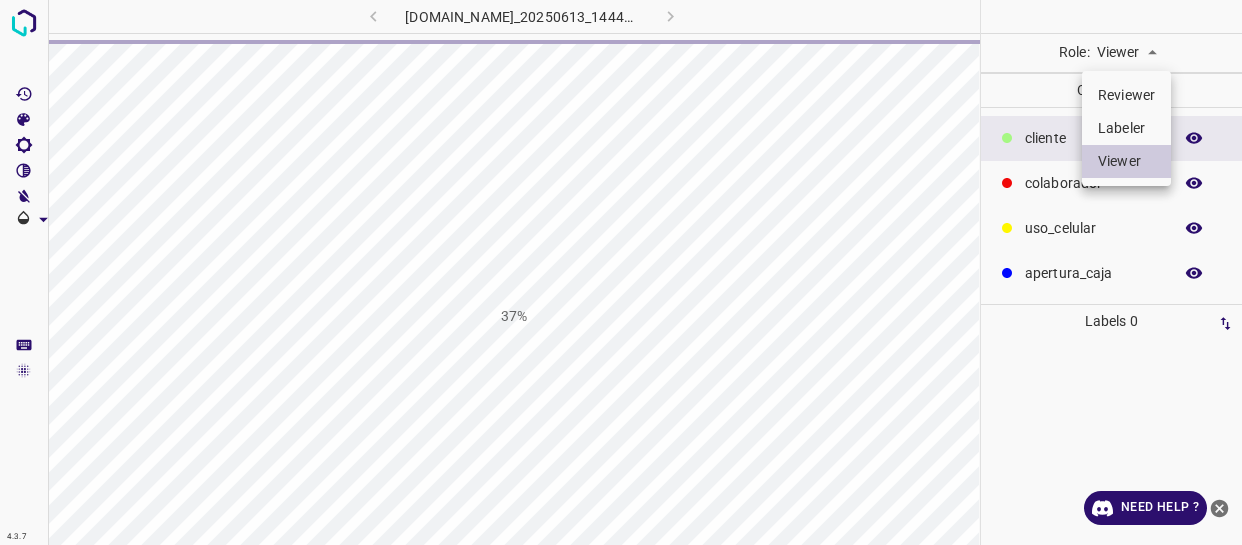scroll, scrollTop: 0, scrollLeft: 0, axis: both 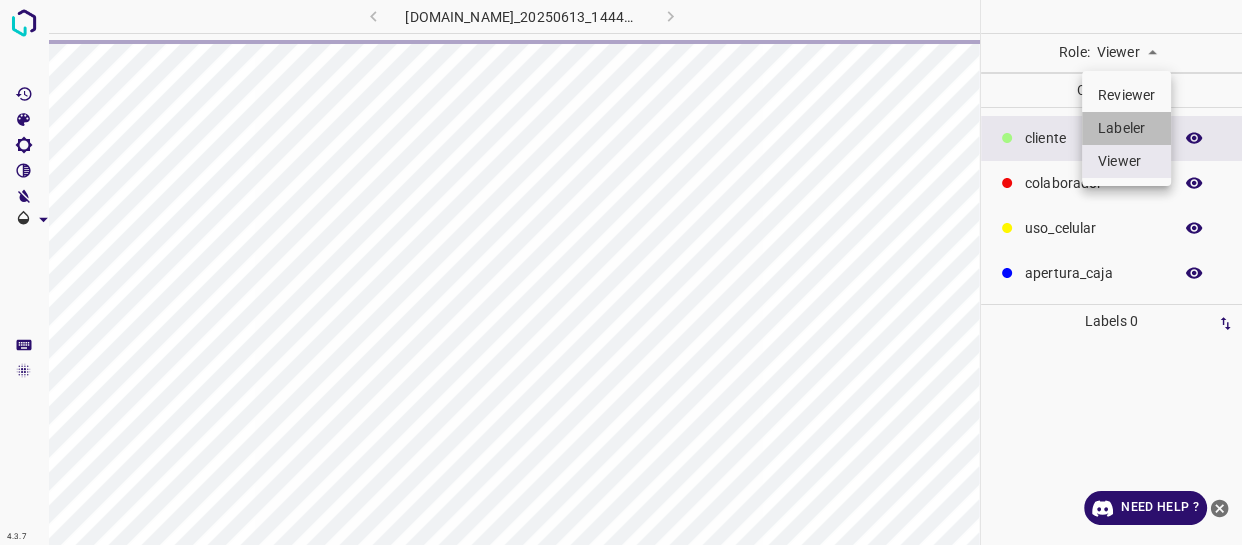 click on "Labeler" at bounding box center [1126, 128] 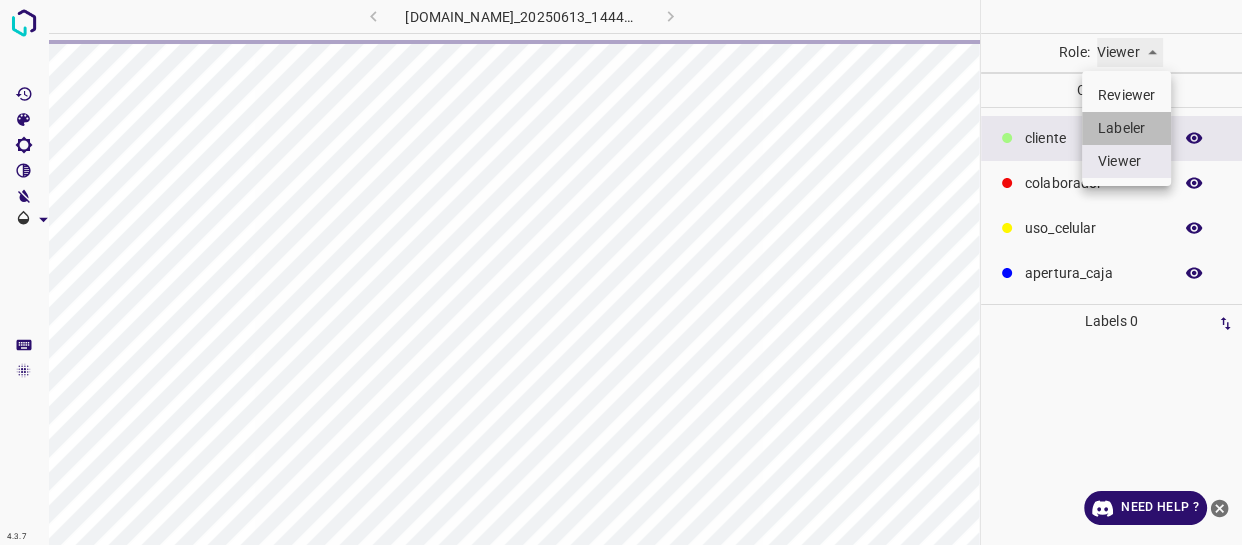 type on "labeler" 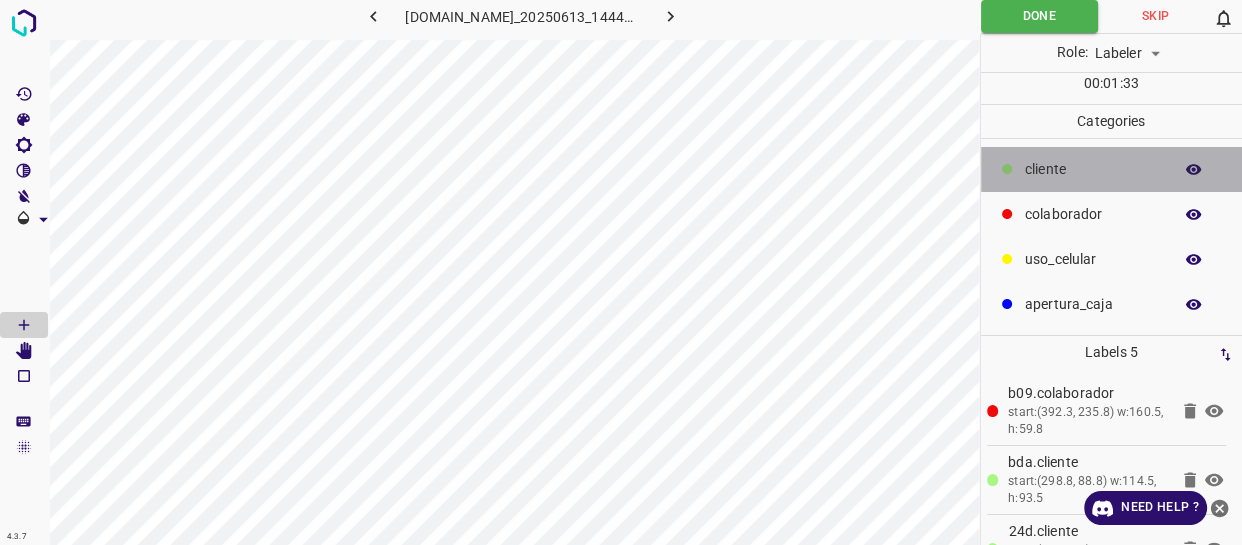 drag, startPoint x: 1067, startPoint y: 171, endPoint x: 1036, endPoint y: 176, distance: 31.400637 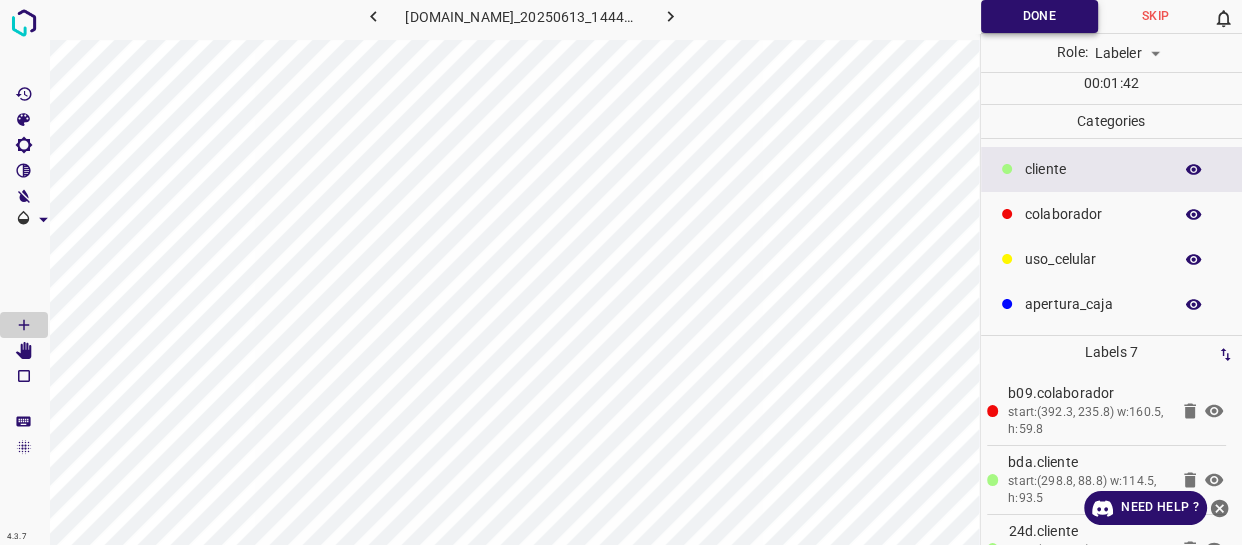 click on "Done" at bounding box center (1039, 16) 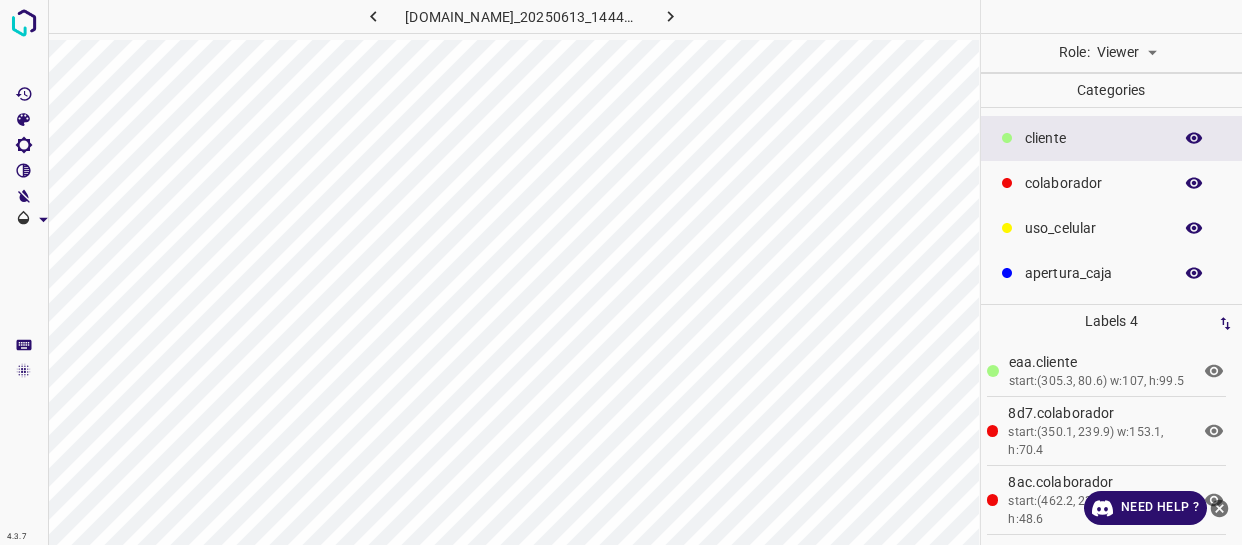 scroll, scrollTop: 0, scrollLeft: 0, axis: both 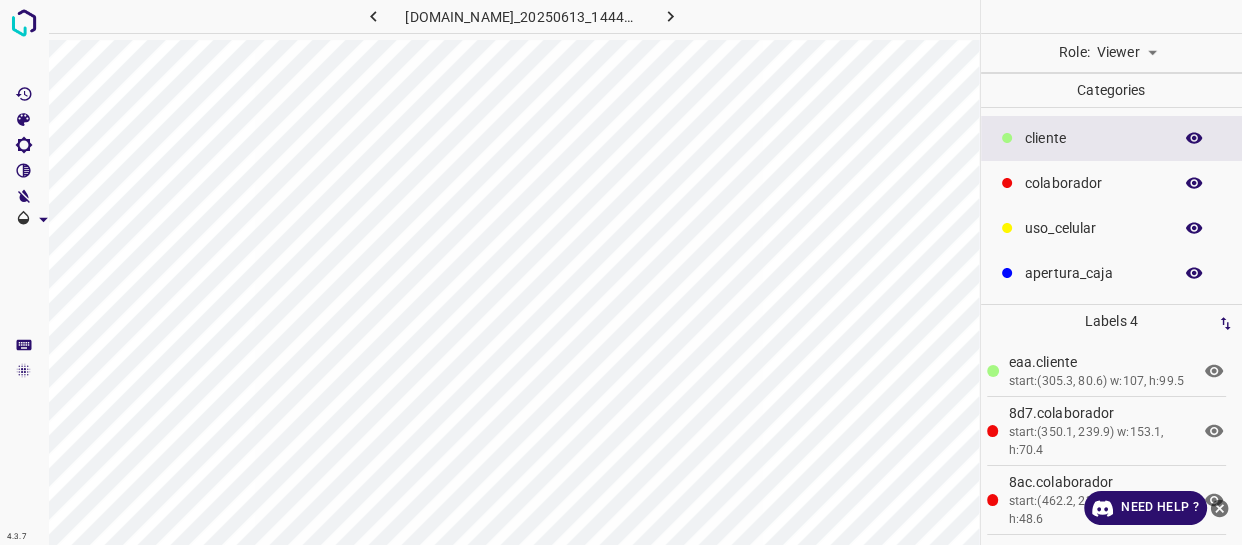 click on "​​cliente" at bounding box center [1093, 138] 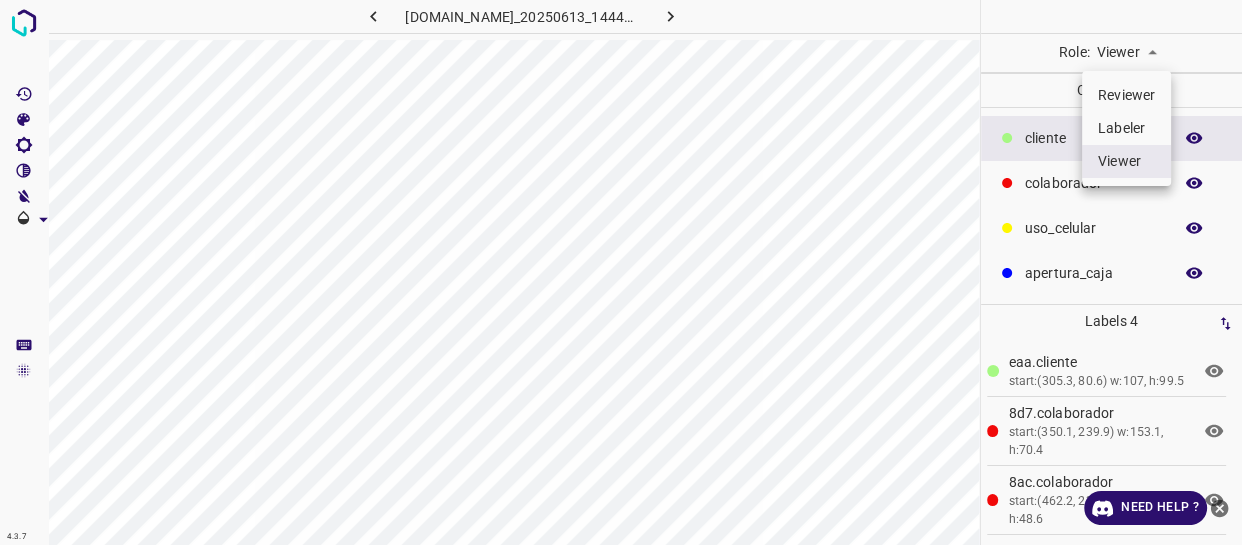click on "Labeler" at bounding box center (1126, 128) 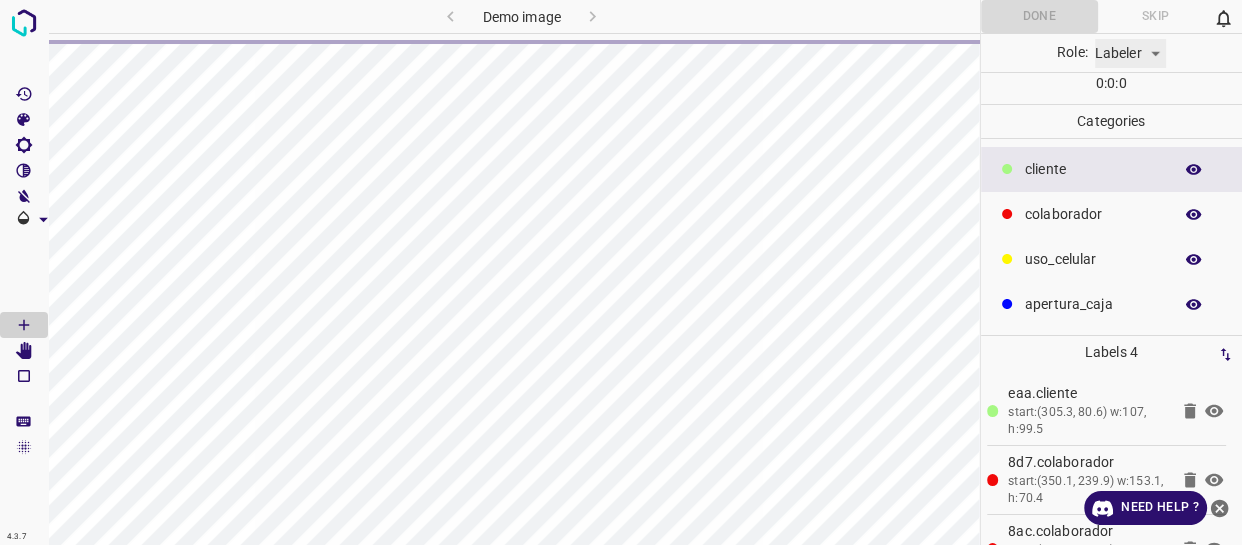 type on "labeler" 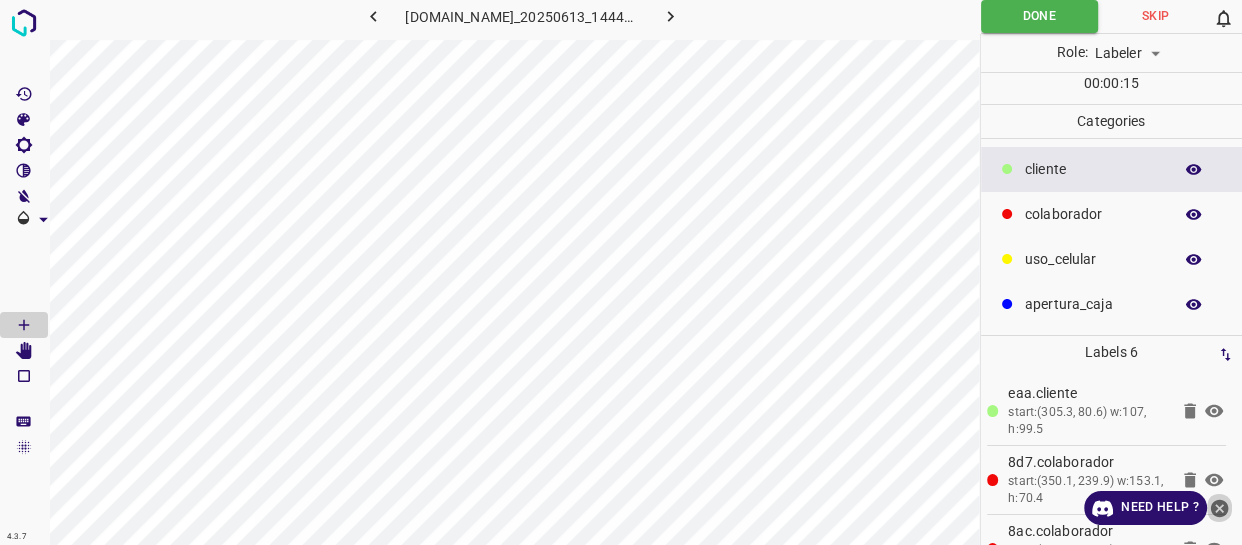 click 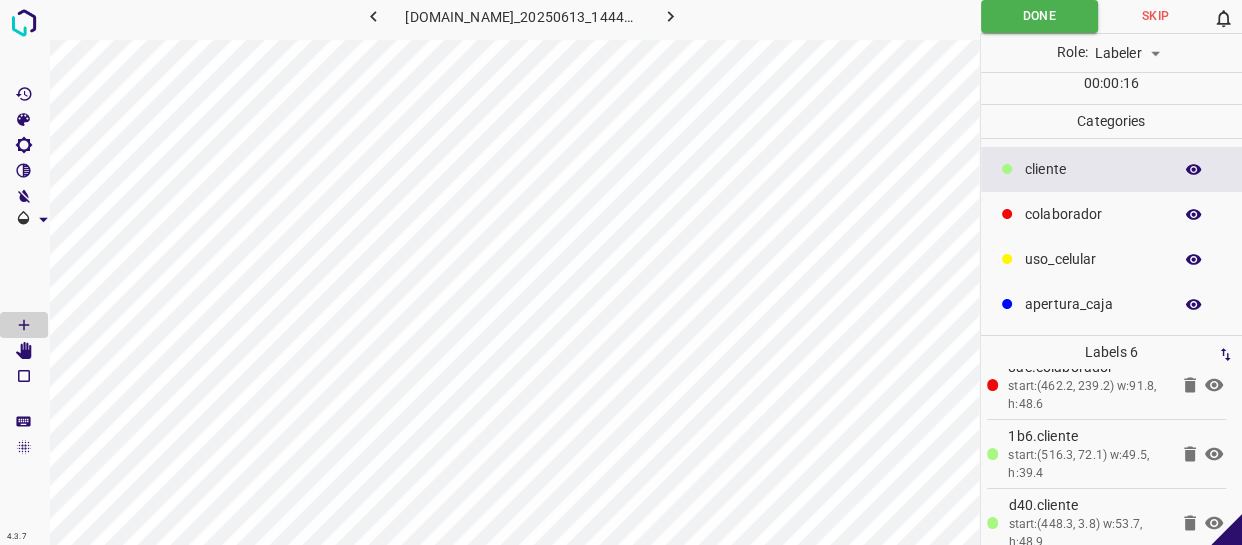 scroll, scrollTop: 181, scrollLeft: 0, axis: vertical 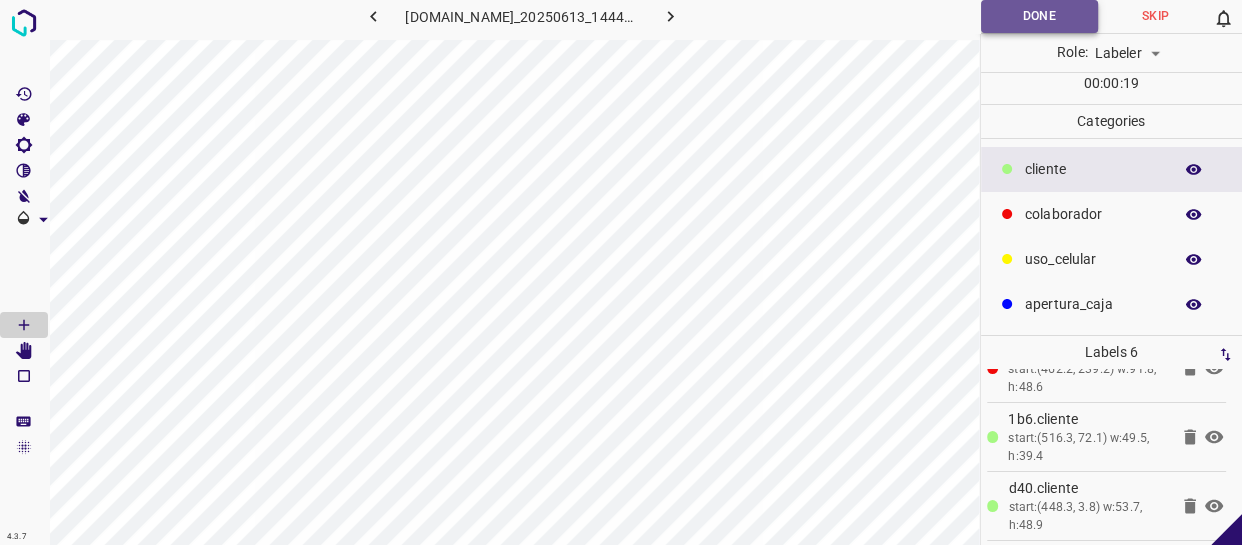 click on "Done" at bounding box center (1039, 16) 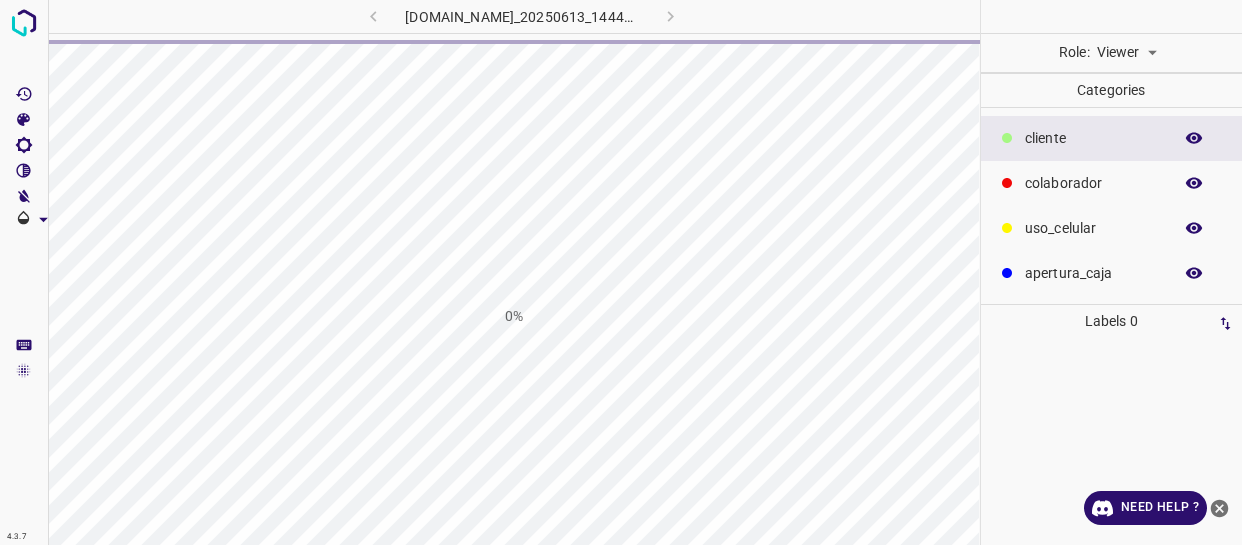 scroll, scrollTop: 0, scrollLeft: 0, axis: both 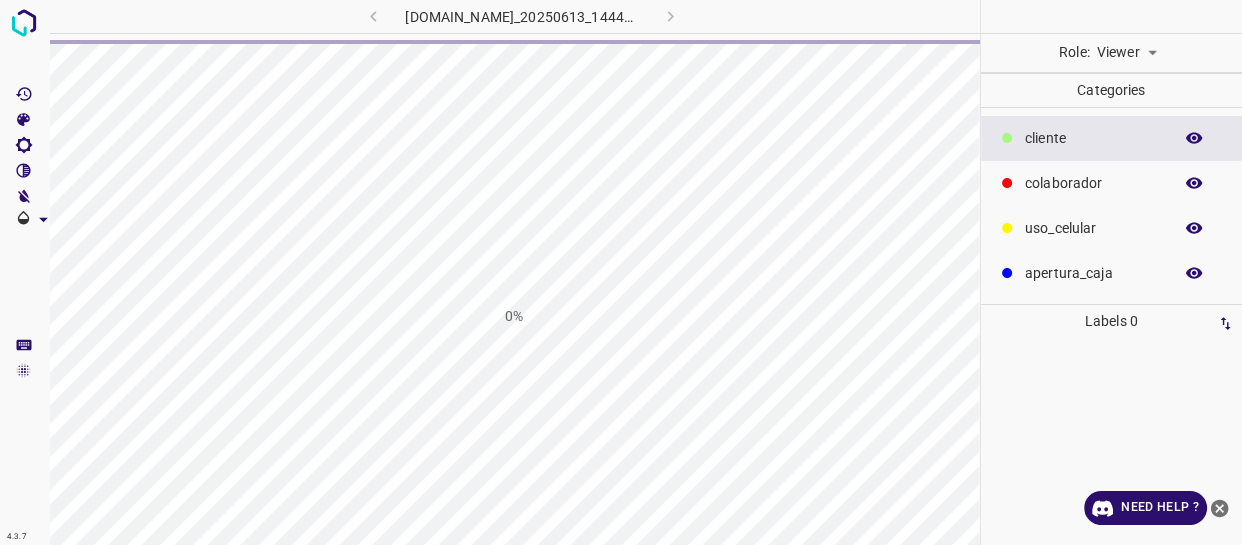 click on "4.3.7 803-bch-oasis-coyoacan.ddns.me_20250613_144427_000003060.jpg 0% Role: Viewer viewer Categories ​​cliente colaborador uso_celular apertura_caja Labels   0 Categories 1 ​​cliente 2 colaborador 3 uso_celular 4 apertura_caja Tools Space Change between modes (Draw & Edit) I Auto labeling R Restore zoom M Zoom in N Zoom out Delete Delete selecte label Filters Z Restore filters X Saturation filter C Brightness filter V Contrast filter B Gray scale filter General O Download Need Help ? - Text - Hide - Delete" at bounding box center (621, 272) 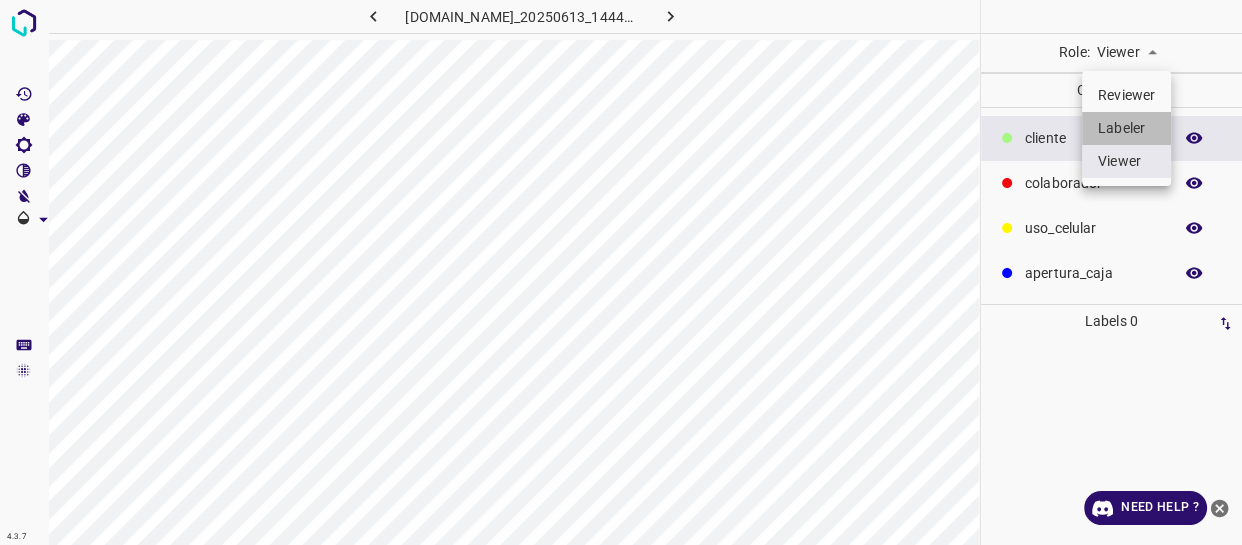 click on "Labeler" at bounding box center [1126, 128] 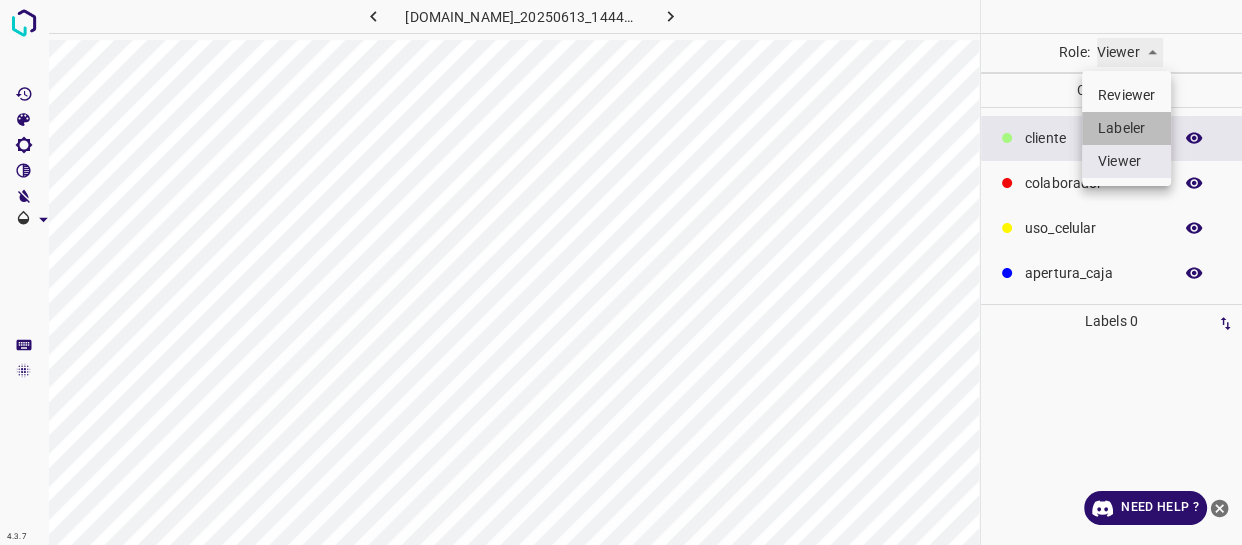type on "labeler" 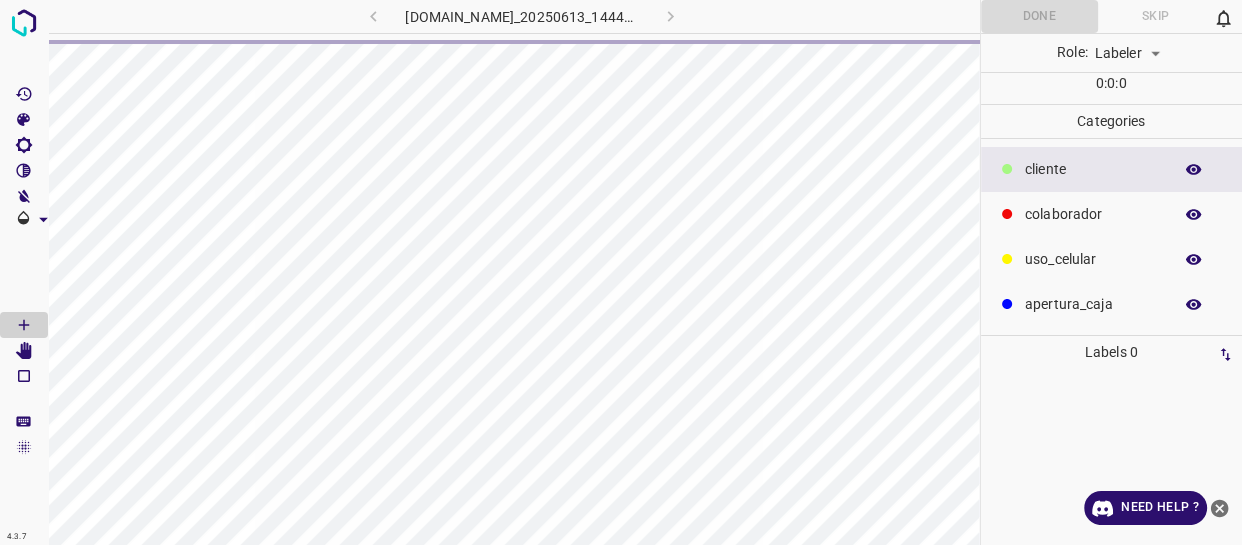 click on "​​cliente" at bounding box center (1093, 169) 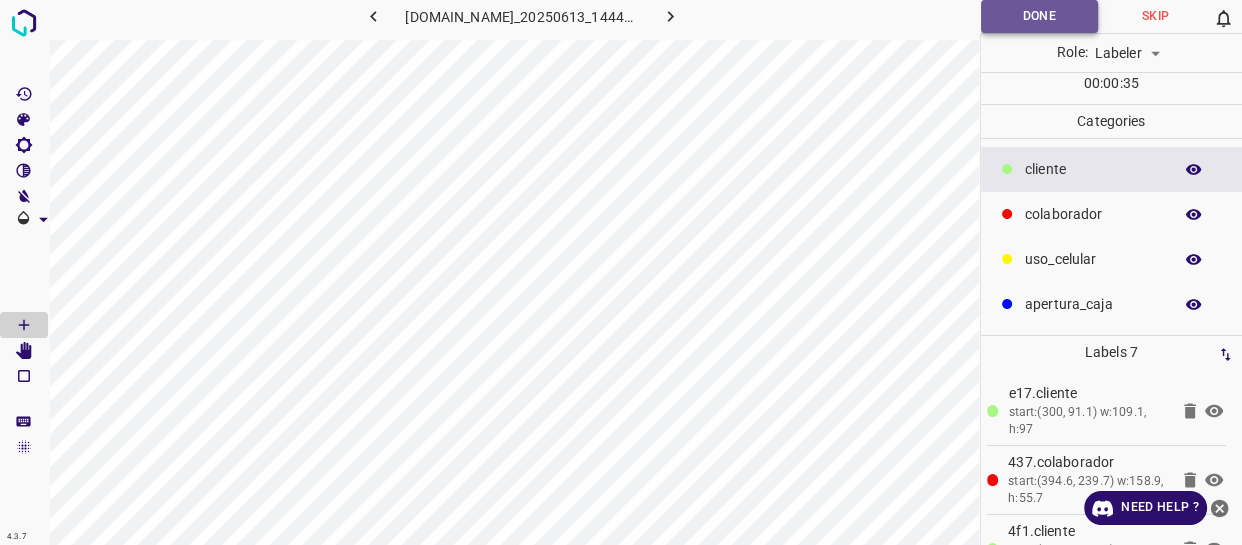 click on "Done" at bounding box center (1039, 16) 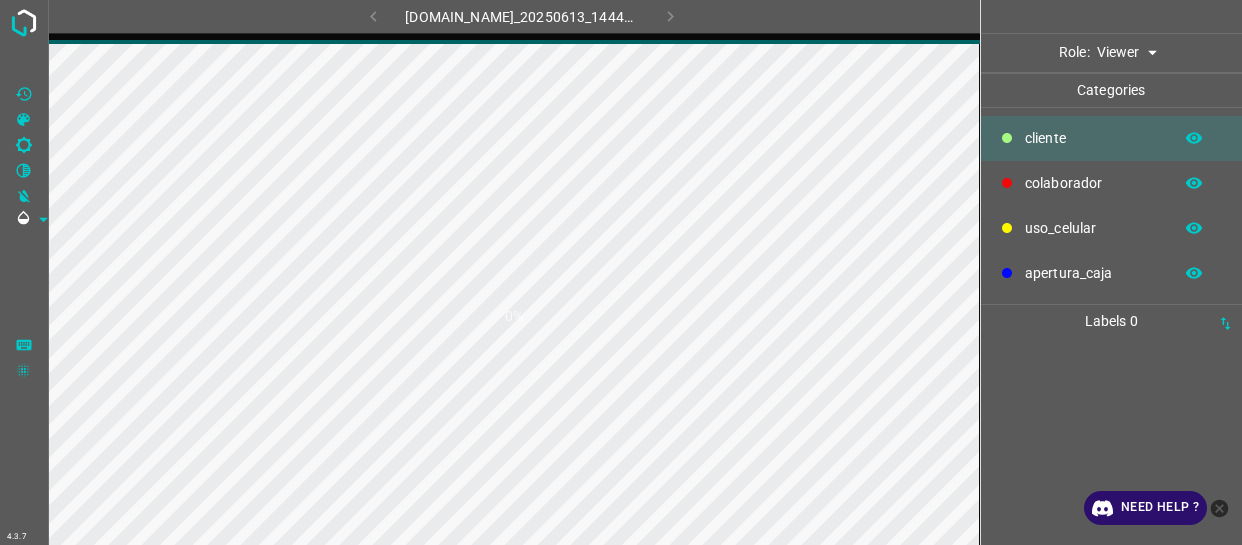 scroll, scrollTop: 0, scrollLeft: 0, axis: both 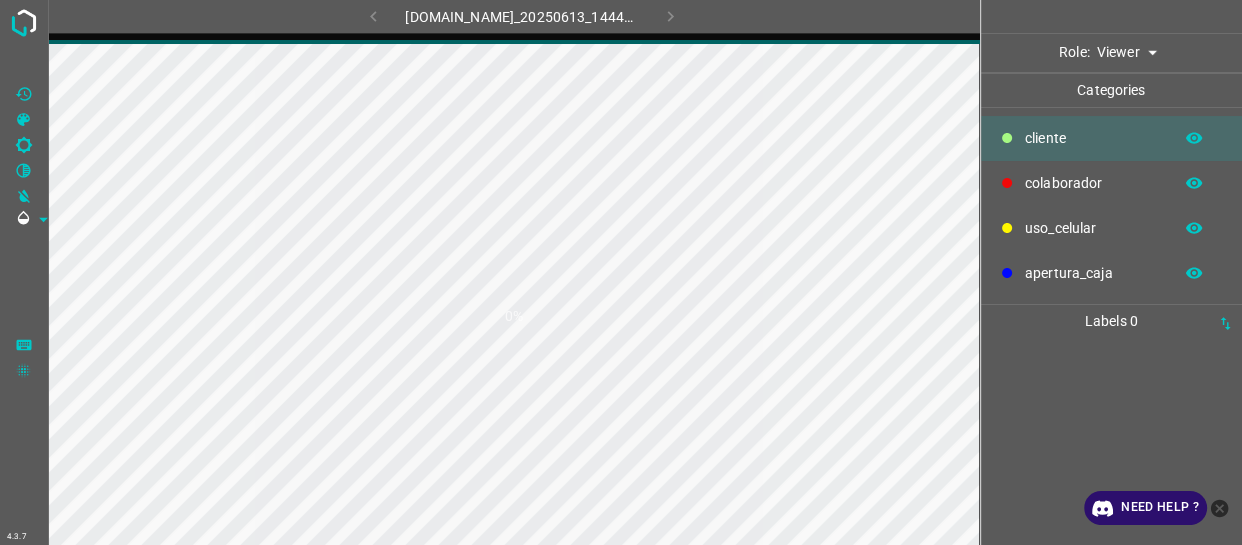 click on "4.3.7 [DOMAIN_NAME]_20250613_144427_000003210.jpg 0% Role: Viewer viewer Categories ​​cliente colaborador uso_celular apertura_caja Labels   0 Categories 1 ​​cliente 2 colaborador 3 uso_celular 4 apertura_caja Tools Space Change between modes (Draw & Edit) I Auto labeling R Restore zoom M Zoom in N Zoom out Delete Delete selecte label Filters Z Restore filters X Saturation filter C Brightness filter V Contrast filter B Gray scale filter General O Download Need Help ? - Text - Hide - Delete" at bounding box center (621, 272) 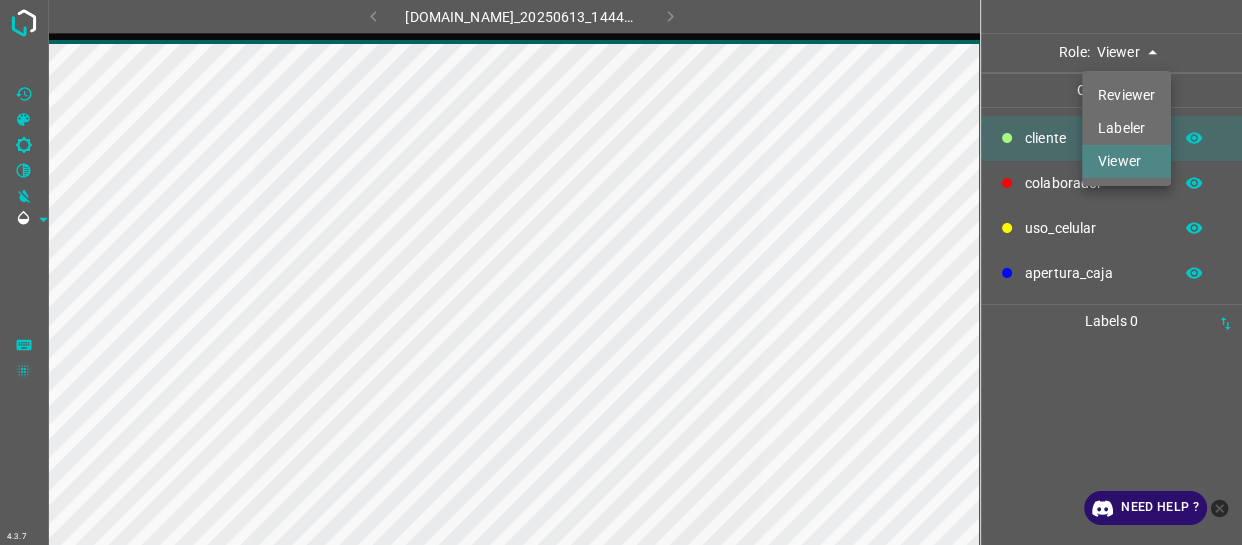 click on "Labeler" at bounding box center (1126, 128) 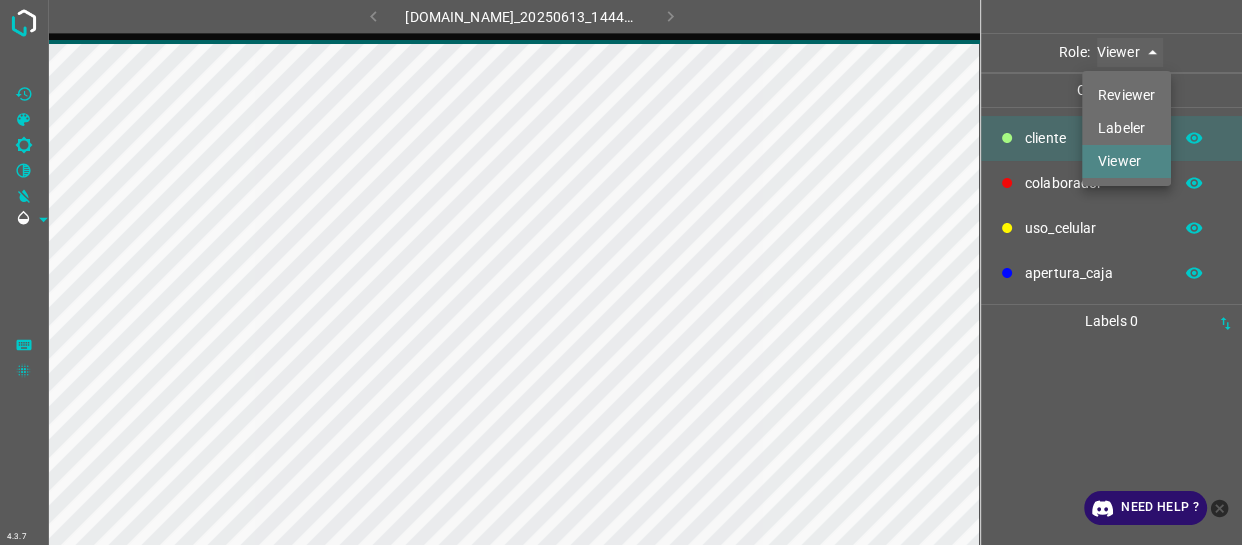 type on "labeler" 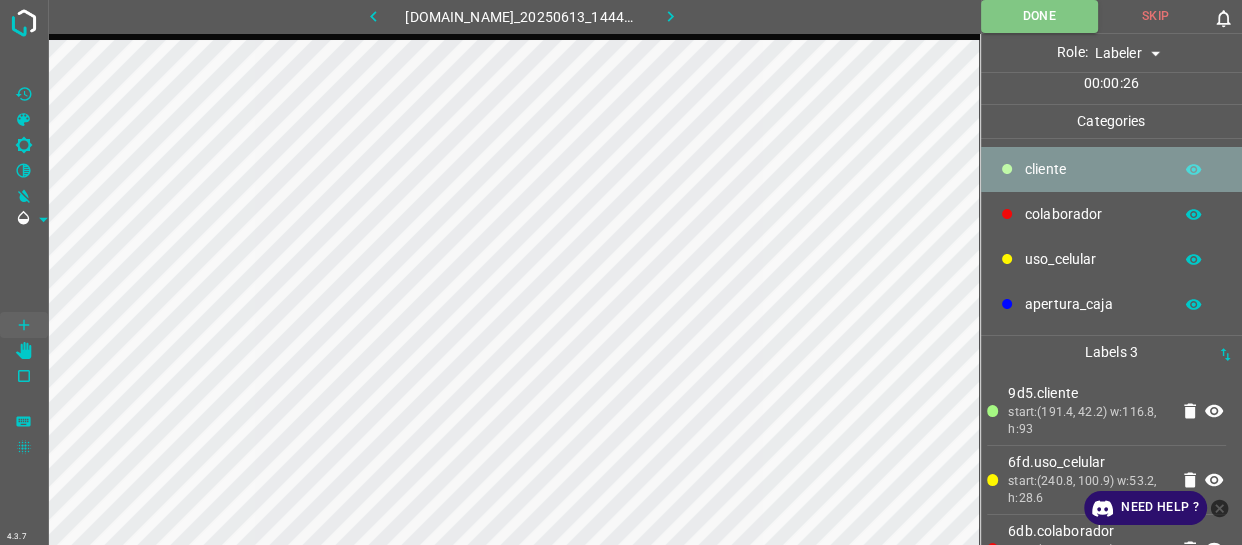 click on "​​cliente" at bounding box center [1093, 169] 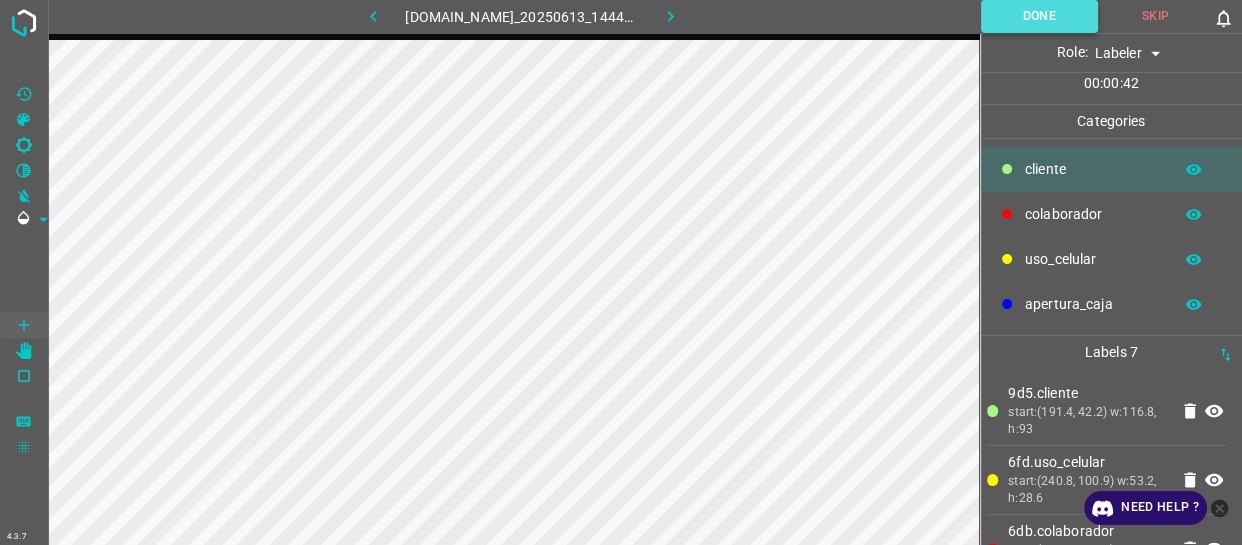 click on "Done" at bounding box center (1039, 16) 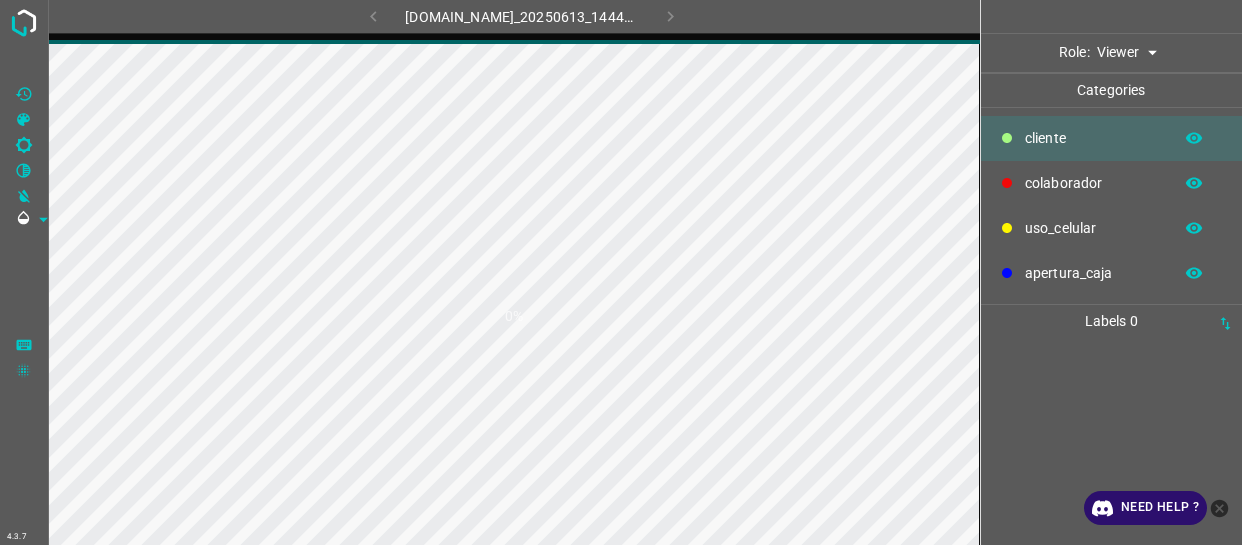 scroll, scrollTop: 0, scrollLeft: 0, axis: both 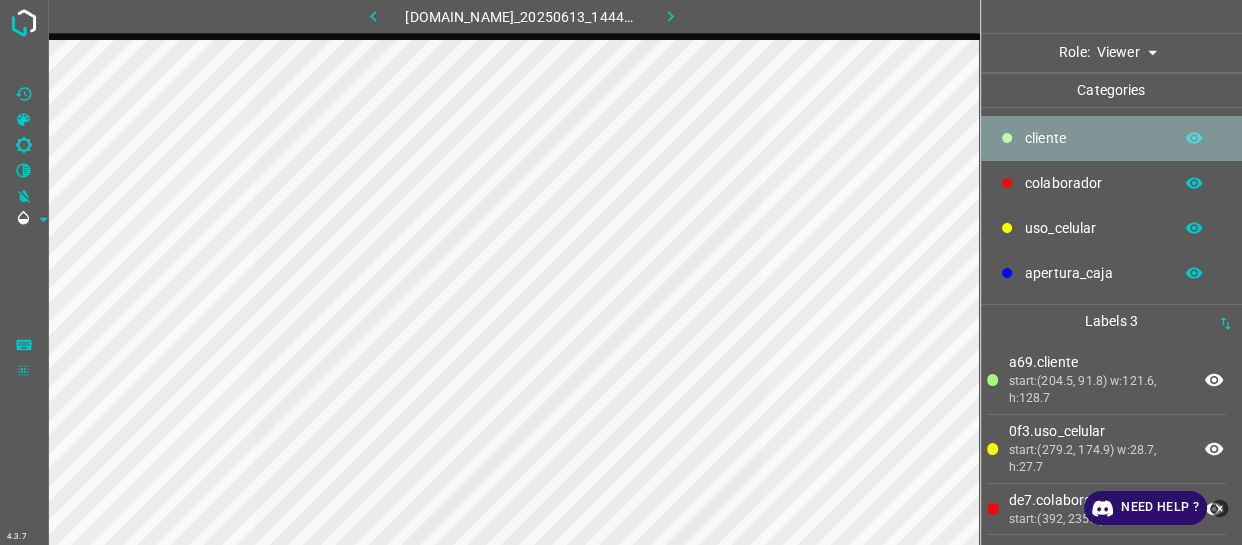 drag, startPoint x: 1102, startPoint y: 153, endPoint x: 1019, endPoint y: 147, distance: 83.21658 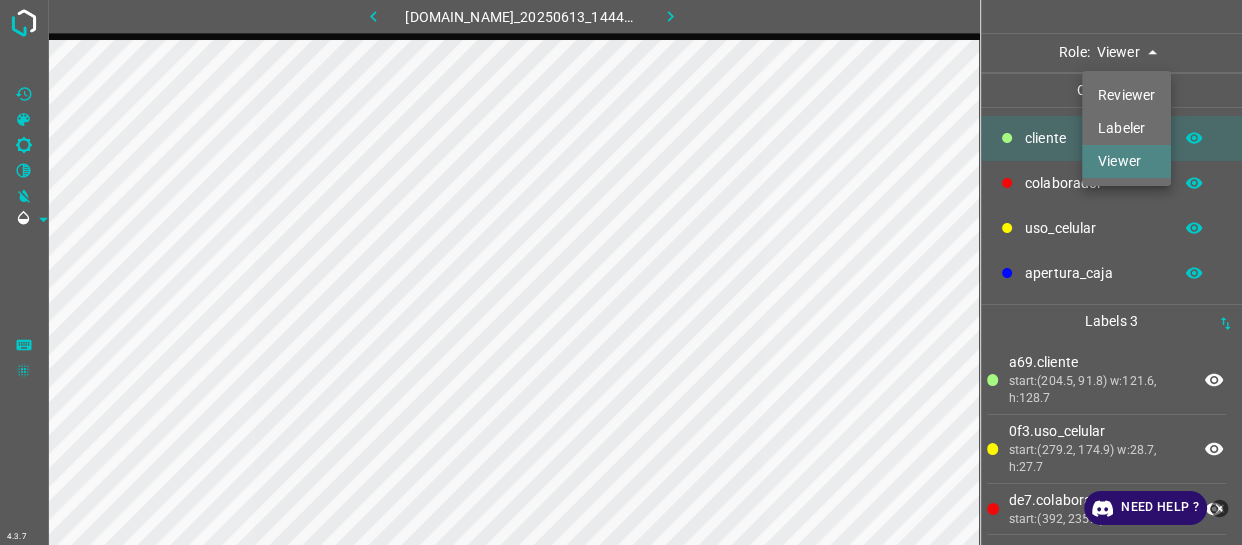 click on "4.3.7 [DOMAIN_NAME]_20250613_144427_000003420.jpg Role: Viewer viewer Categories ​​cliente colaborador uso_celular apertura_caja Labels   3 a69.​​cliente
start:(204.5, 91.8)
w:121.6, h:128.7
0f3.uso_celular
start:(279.2, 174.9)
w:28.7, h:27.7
de7.colaborador
start:(392, 235.8)
w:161.2, h:59.9
Categories 1 ​​cliente 2 colaborador 3 uso_celular 4 apertura_caja Tools Space Change between modes (Draw & Edit) I Auto labeling R Restore zoom M Zoom in N Zoom out Delete Delete selecte label Filters Z Restore filters X Saturation filter C Brightness filter V Contrast filter B Gray scale filter General O Download Need Help ? - Text - Hide - Delete Reviewer Labeler Viewer" at bounding box center (621, 272) 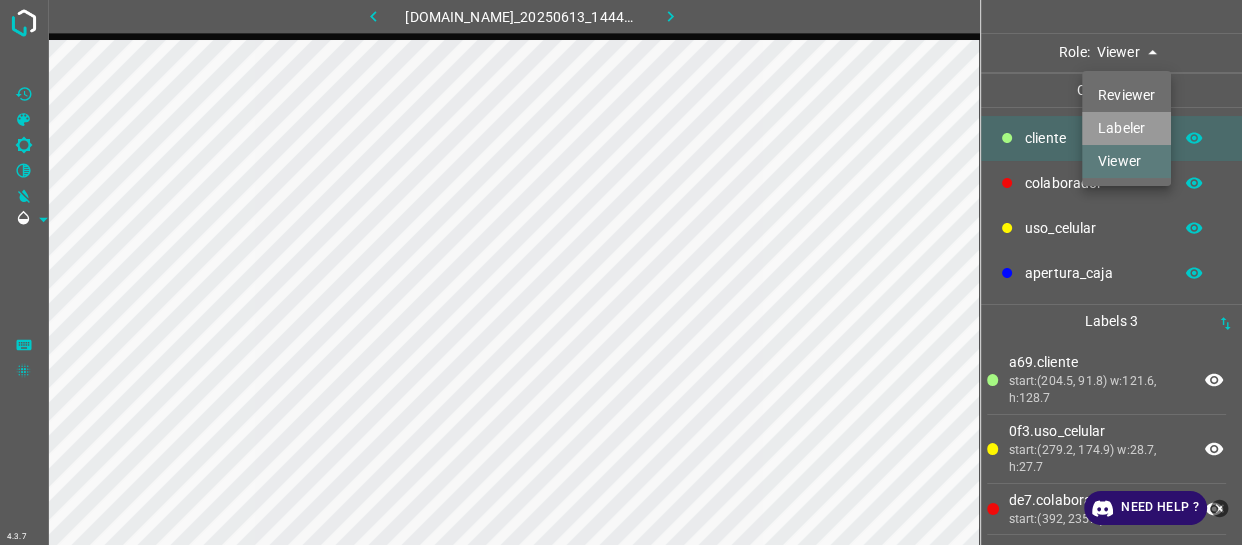 click on "Labeler" at bounding box center [1126, 128] 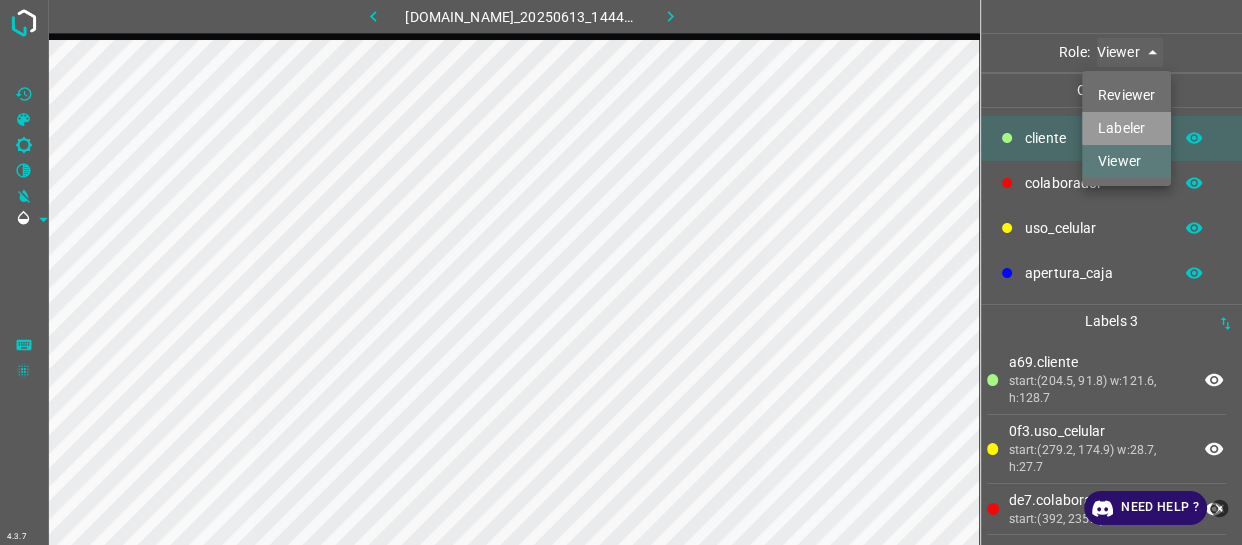type on "labeler" 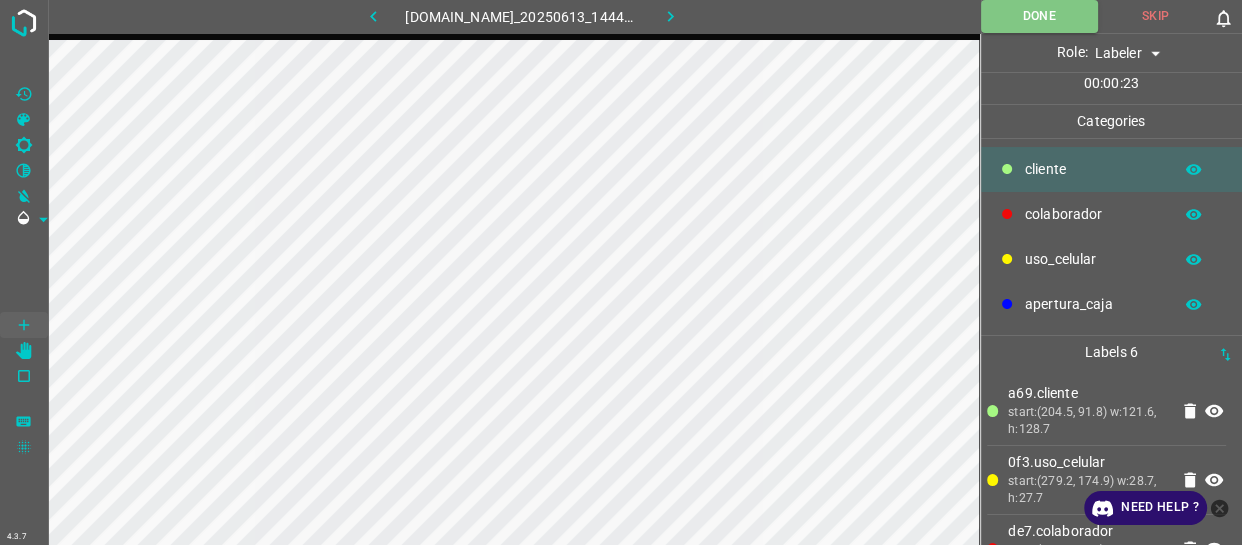 click 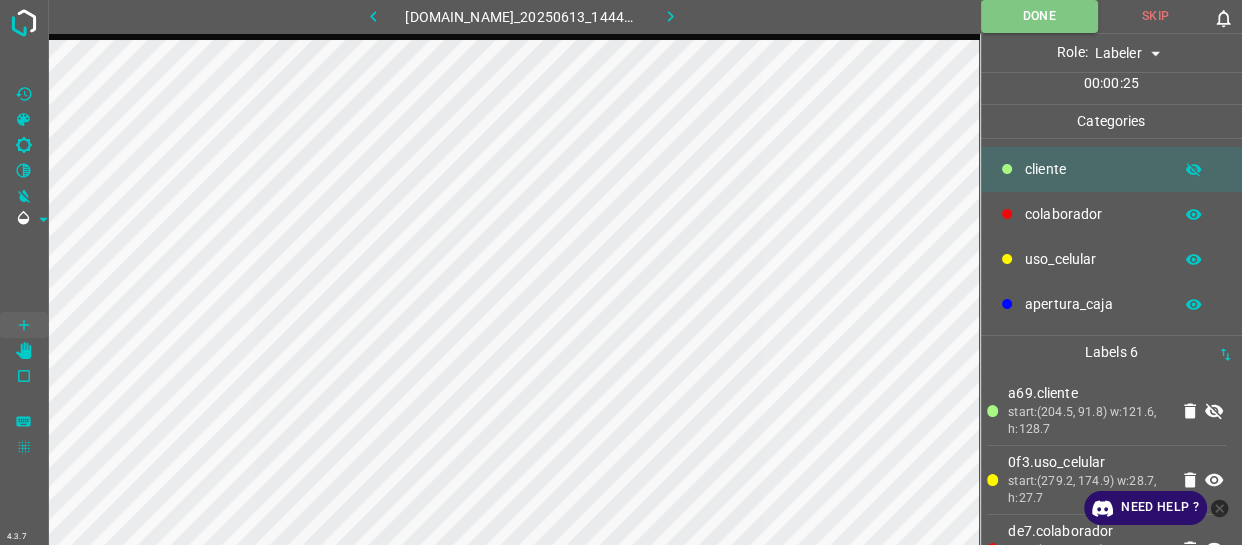 click 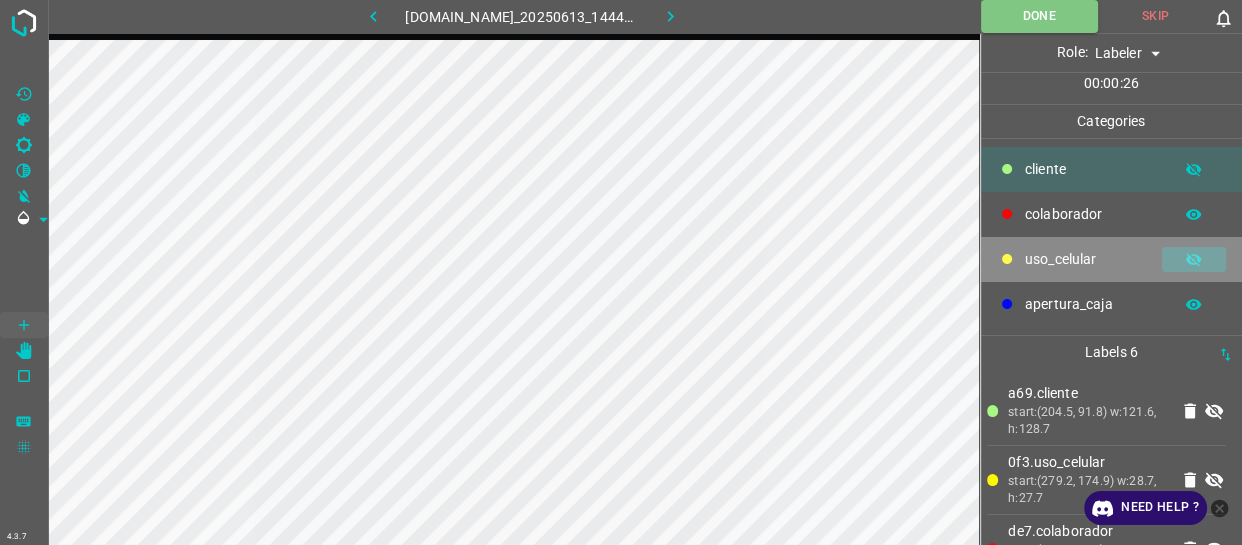click 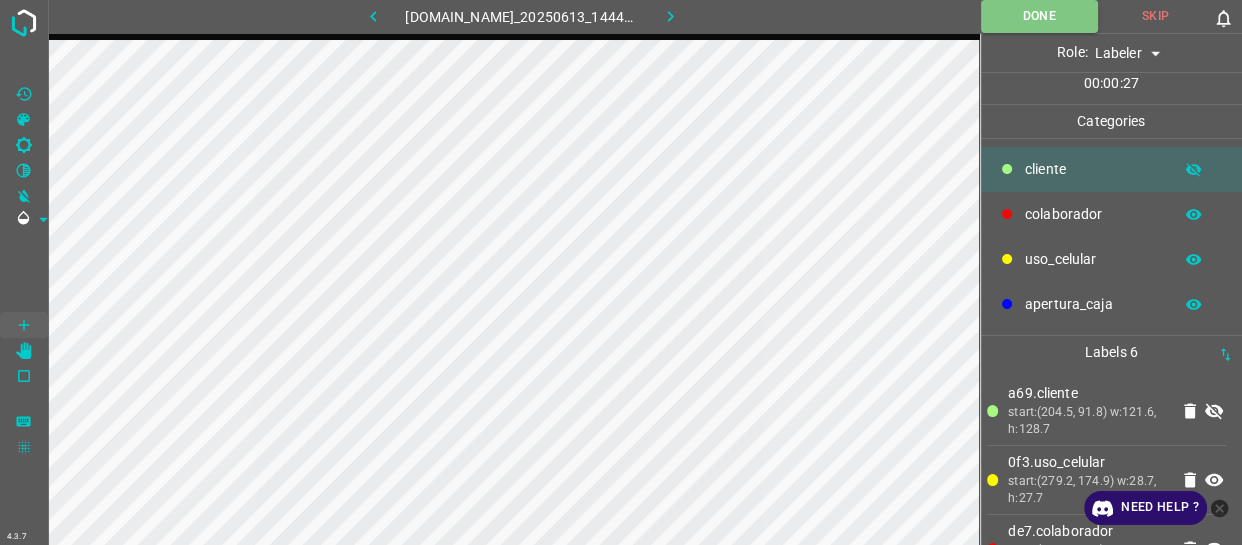 click 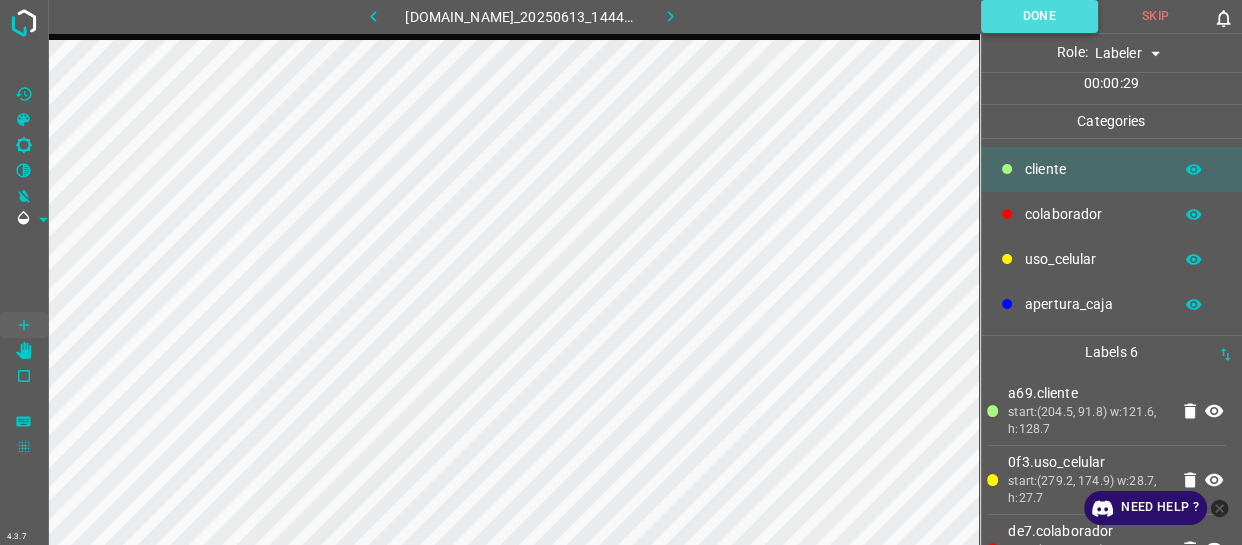 drag, startPoint x: 1024, startPoint y: 9, endPoint x: 958, endPoint y: 34, distance: 70.5762 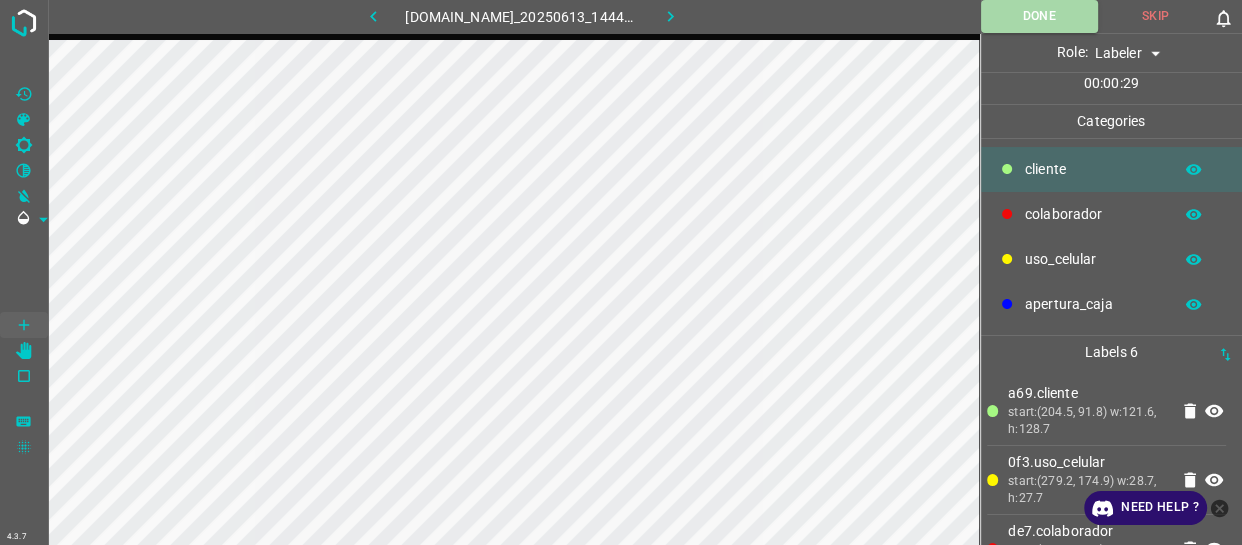 click on "Done" at bounding box center (1039, 16) 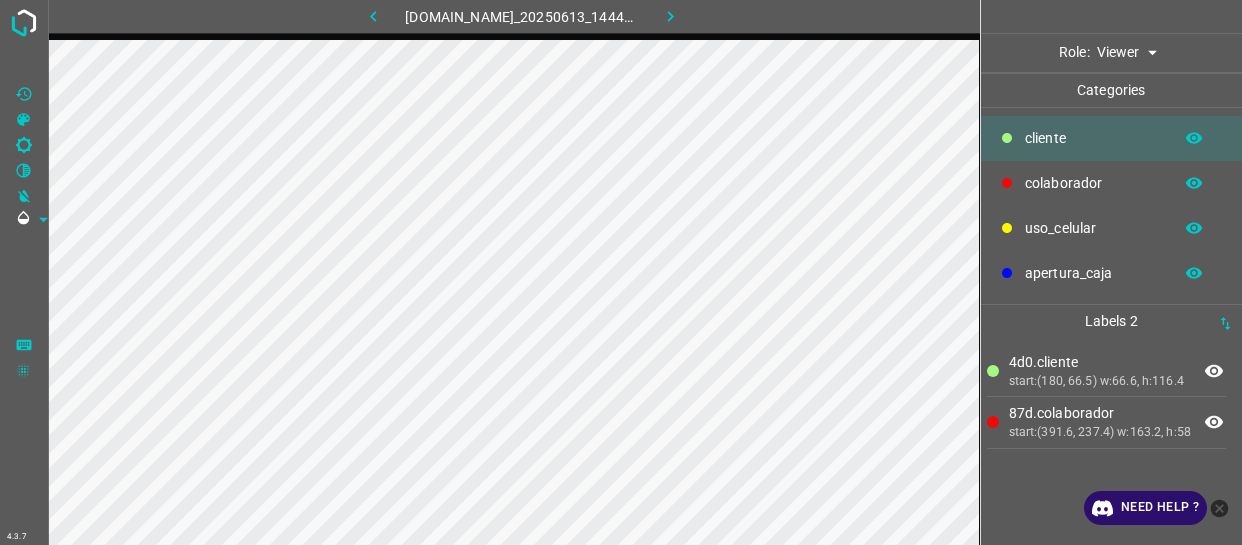 scroll, scrollTop: 0, scrollLeft: 0, axis: both 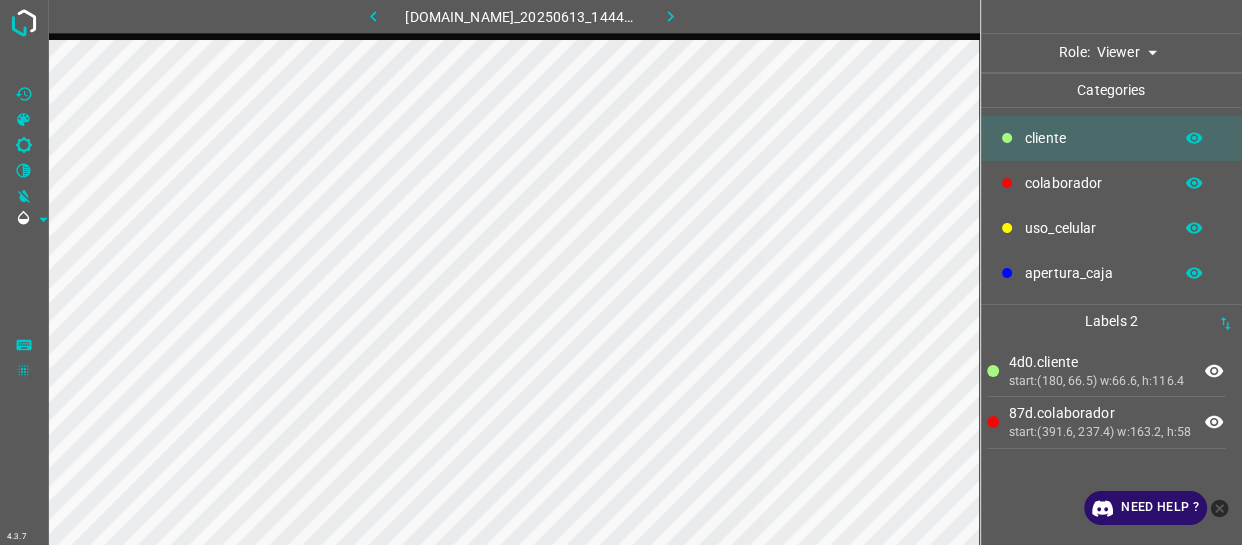 click on "4.3.7 803-bch-oasis-coyoacan.ddns.me_20250613_144427_000003540.jpg Role: Viewer viewer Categories ​​cliente colaborador uso_celular apertura_caja Labels   2 4d0.​​cliente
start:(180, 66.5)
w:66.6, h:116.4
87d.colaborador
start:(391.6, 237.4)
w:163.2, h:58
Categories 1 ​​cliente 2 colaborador 3 uso_celular 4 apertura_caja Tools Space Change between modes (Draw & Edit) I Auto labeling R Restore zoom M Zoom in N Zoom out Delete Delete selecte label Filters Z Restore filters X Saturation filter C Brightness filter V Contrast filter B Gray scale filter General O Download Need Help ? - Text - Hide - Delete" at bounding box center (621, 272) 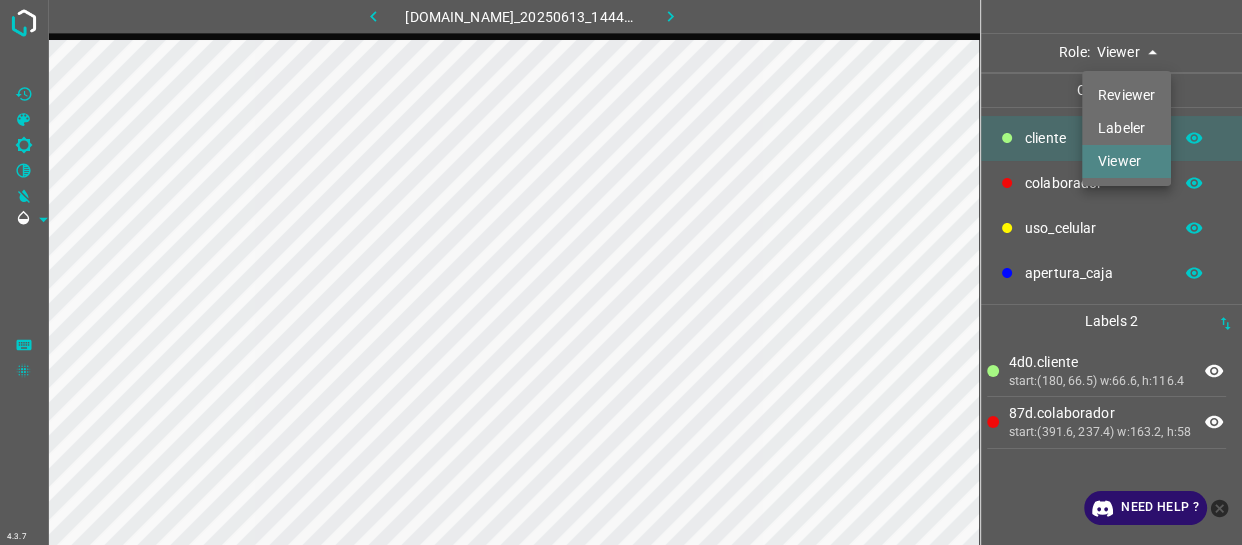 drag, startPoint x: 1142, startPoint y: 119, endPoint x: 1010, endPoint y: 151, distance: 135.82341 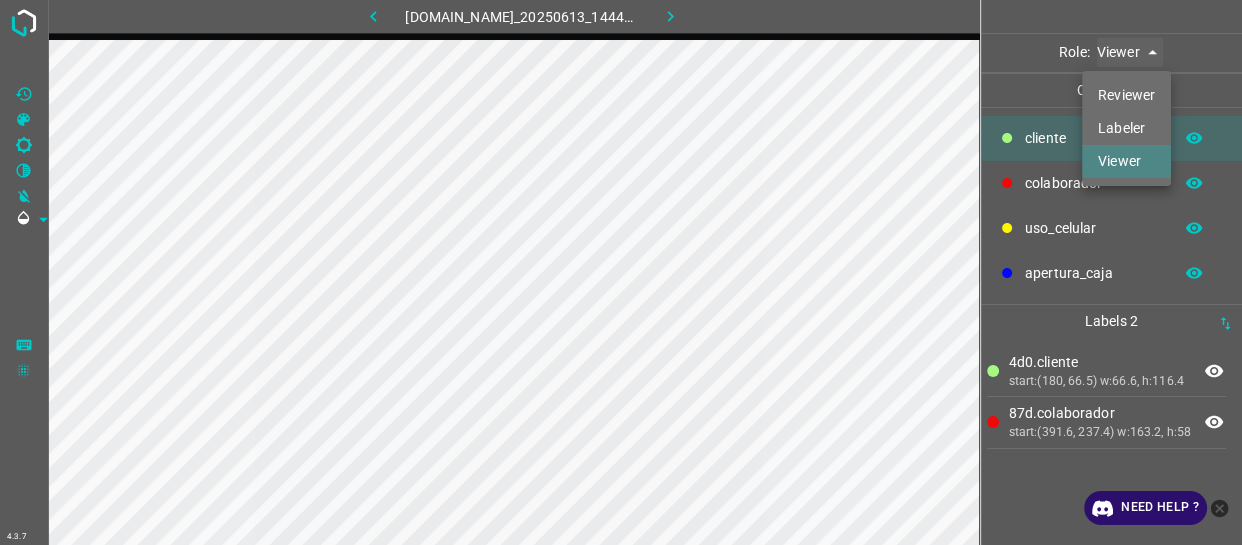 type on "labeler" 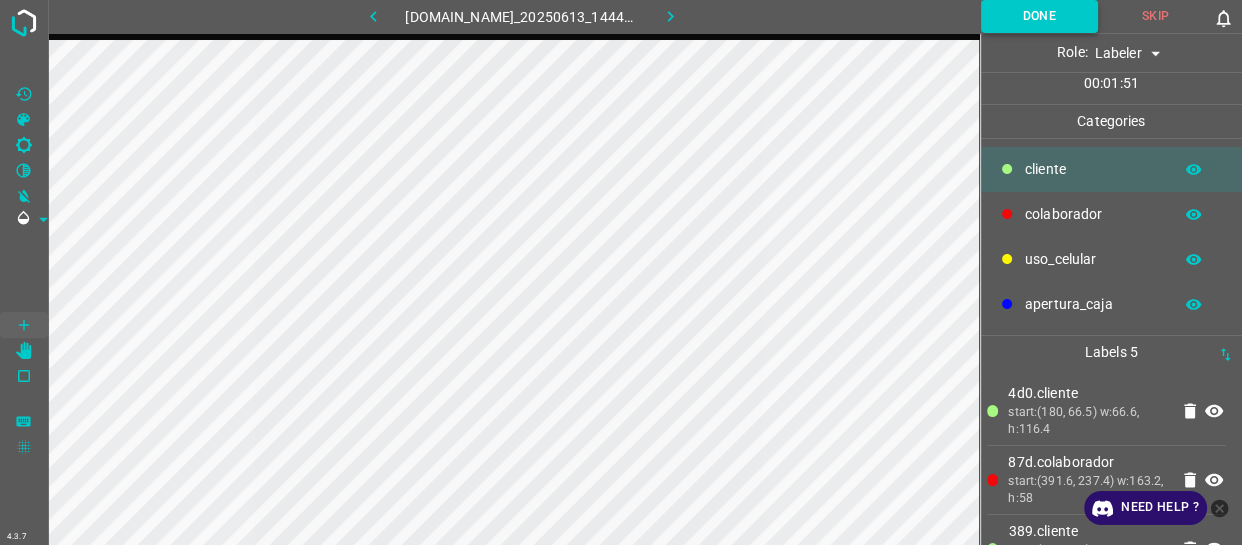 click on "Done" at bounding box center [1039, 16] 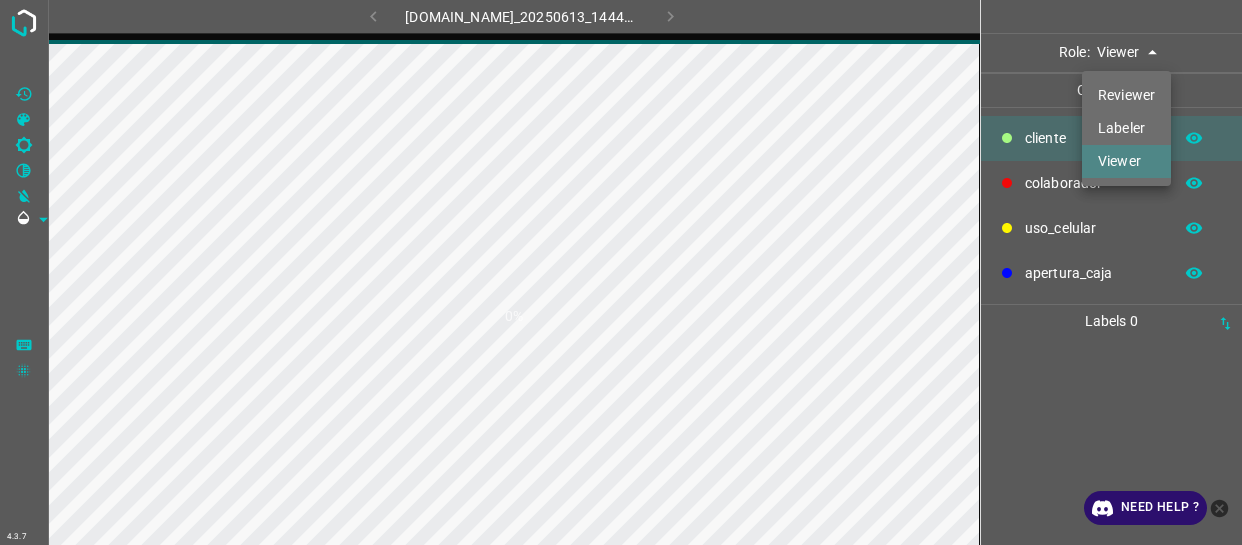 click on "4.3.7 [DOMAIN_NAME]_20250613_144427_000003900.jpg 0% Role: Viewer viewer Categories ​​cliente colaborador uso_celular apertura_caja Labels   0 Categories 1 ​​cliente 2 colaborador 3 uso_celular 4 apertura_caja Tools Space Change between modes (Draw & Edit) I Auto labeling R Restore zoom M Zoom in N Zoom out Delete Delete selecte label Filters Z Restore filters X Saturation filter C Brightness filter V Contrast filter B Gray scale filter General O Download Need Help ? - Text - Hide - Delete Reviewer Labeler Viewer" at bounding box center (621, 272) 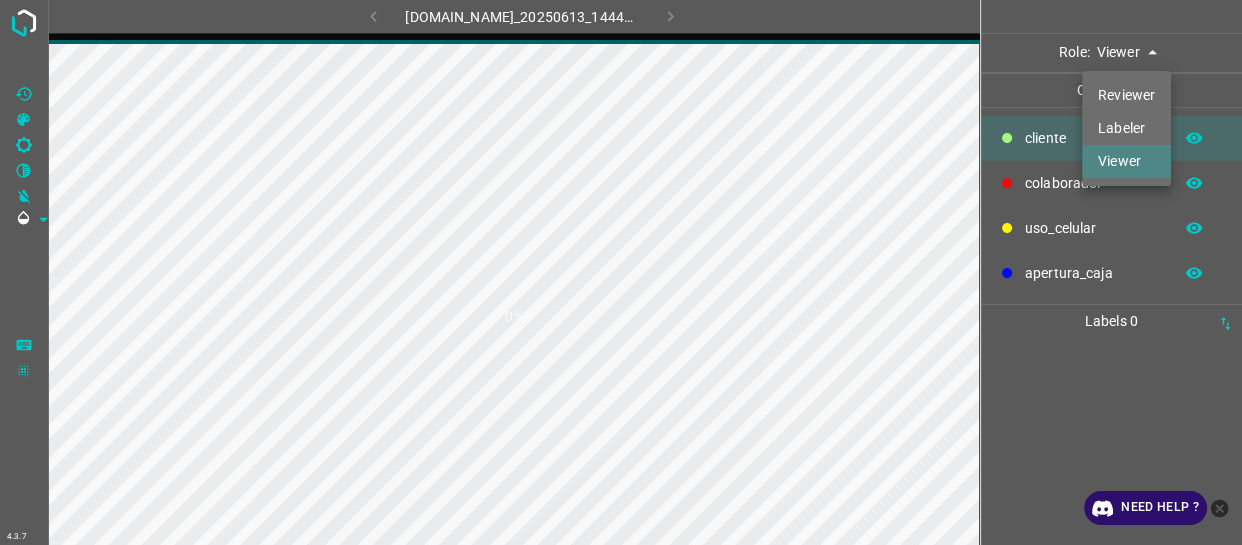 click on "Labeler" at bounding box center [1126, 128] 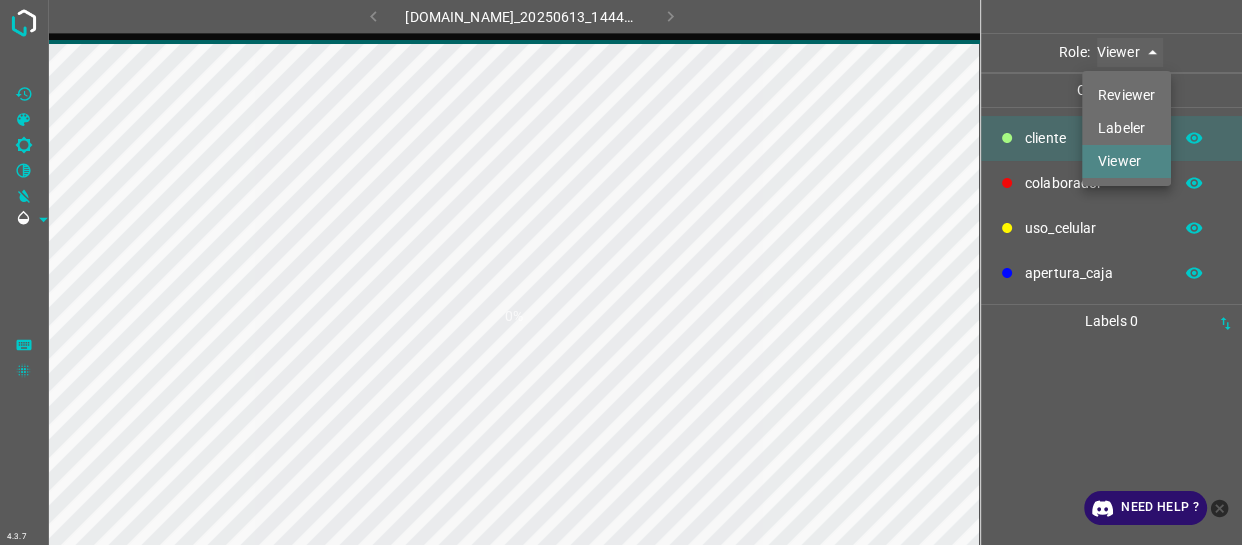 type on "labeler" 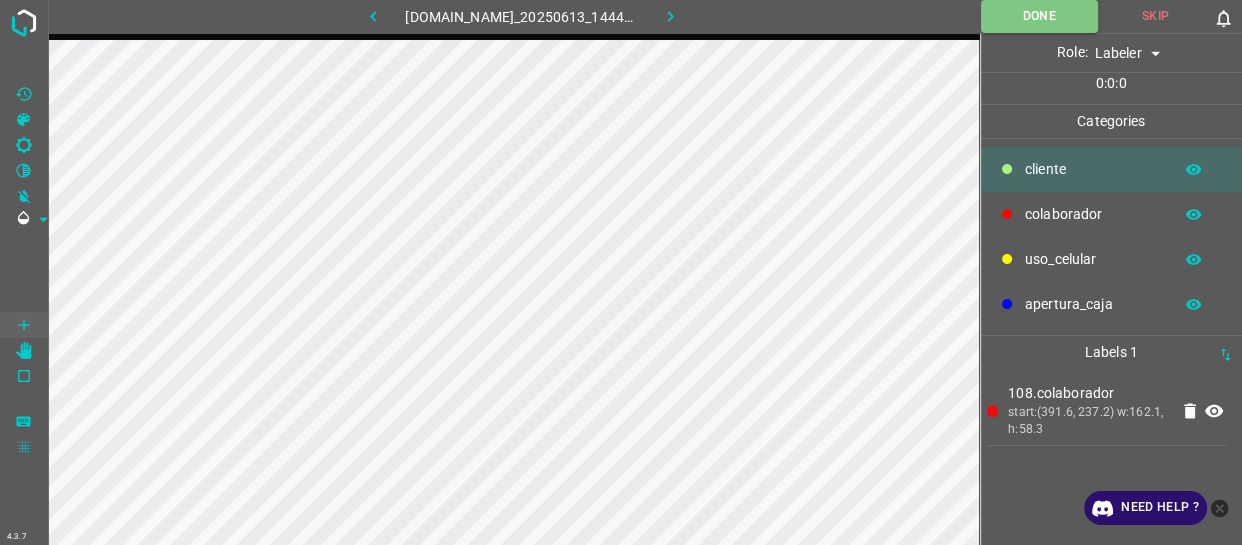 click on "​​cliente" at bounding box center [1093, 169] 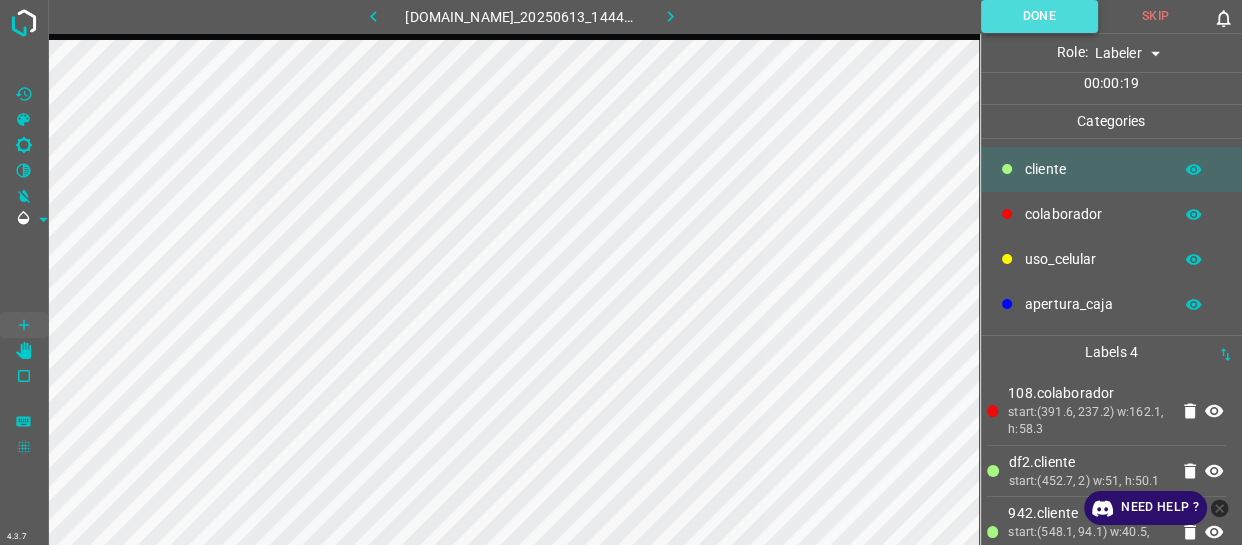 click on "Done" at bounding box center (1039, 16) 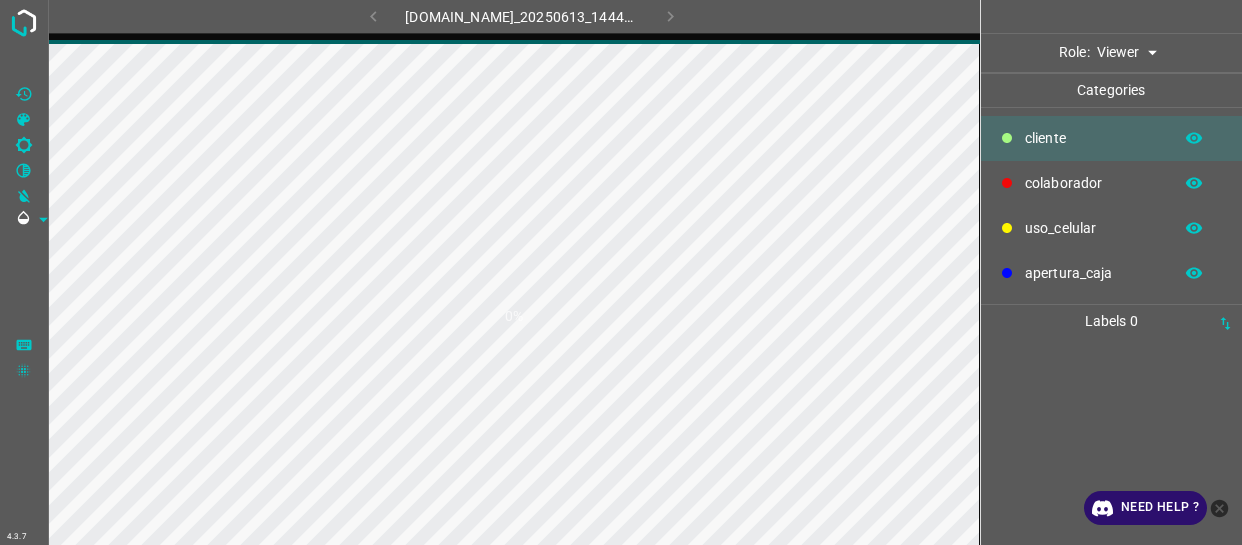 scroll, scrollTop: 0, scrollLeft: 0, axis: both 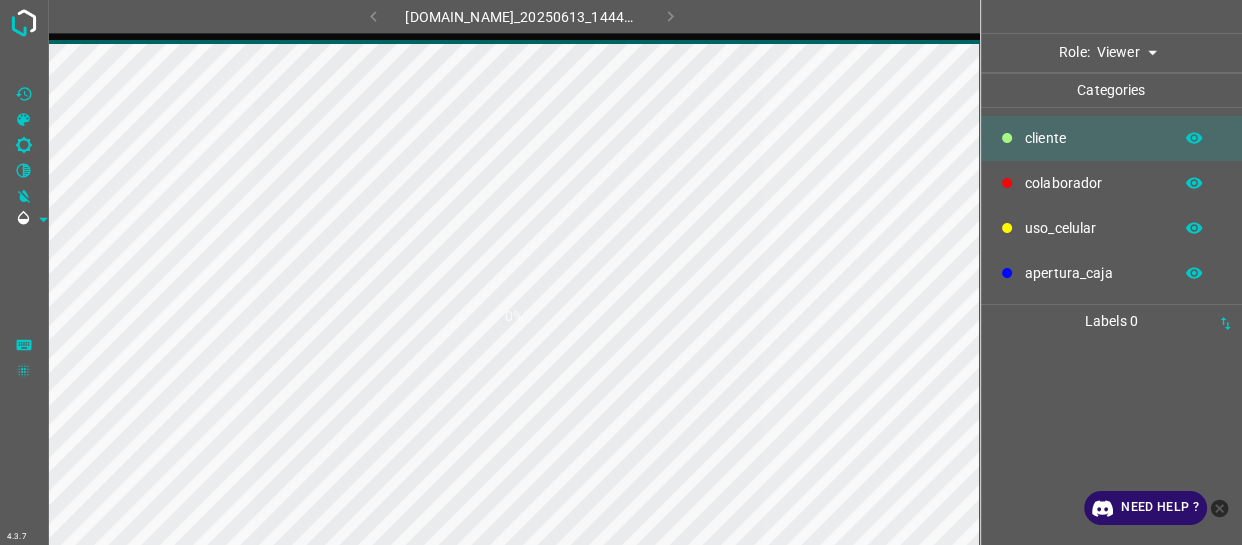 click on "4.3.7 [DOMAIN_NAME]_20250613_144427_000004080.jpg 0% Role: Viewer viewer Categories ​​cliente colaborador uso_celular apertura_caja Labels   0 Categories 1 ​​cliente 2 colaborador 3 uso_celular 4 apertura_caja Tools Space Change between modes (Draw & Edit) I Auto labeling R Restore zoom M Zoom in N Zoom out Delete Delete selecte label Filters Z Restore filters X Saturation filter C Brightness filter V Contrast filter B Gray scale filter General O Download Need Help ? - Text - Hide - Delete" at bounding box center [621, 272] 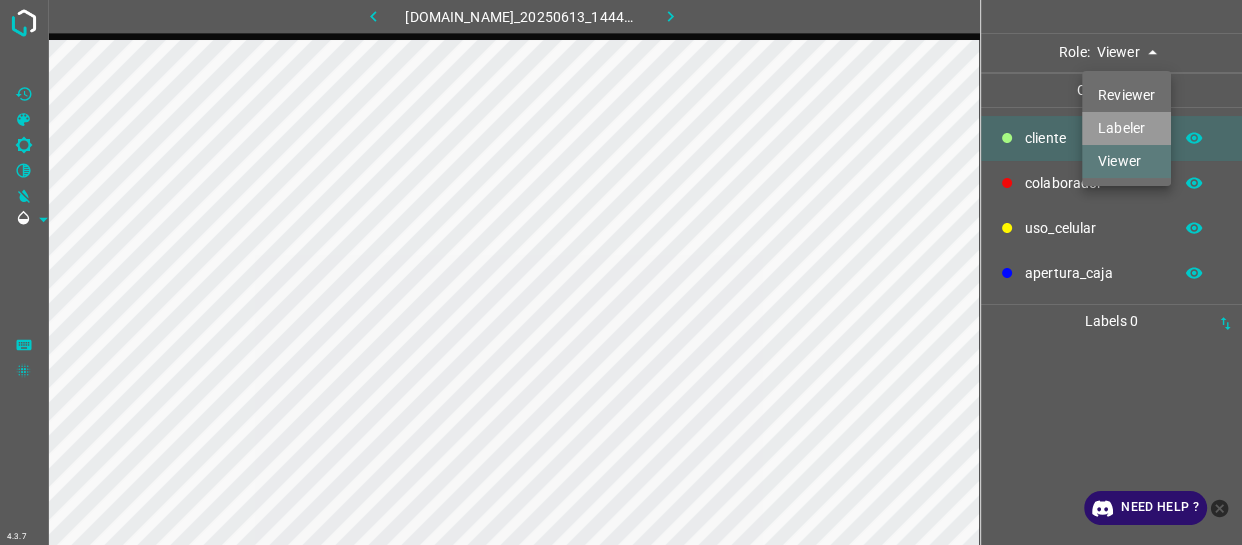 click on "Labeler" at bounding box center [1126, 128] 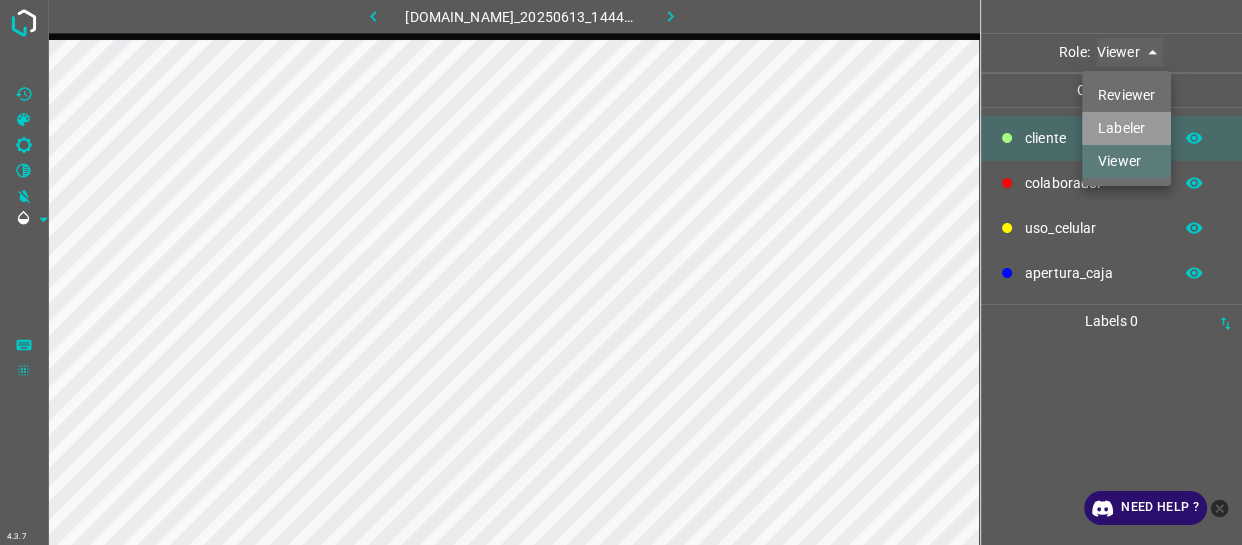 type on "labeler" 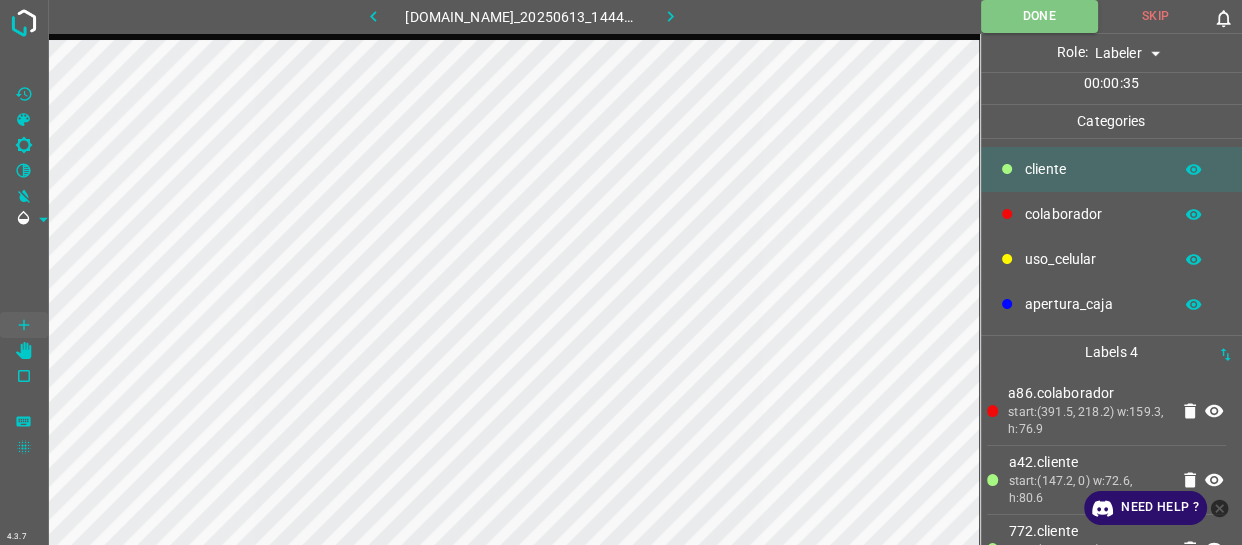 click 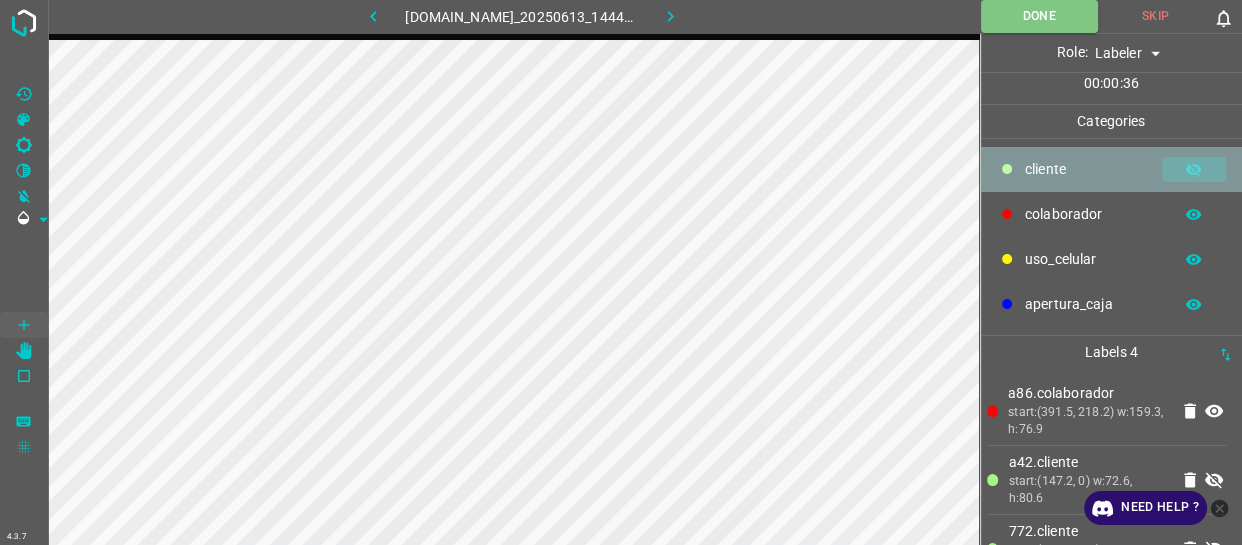 click 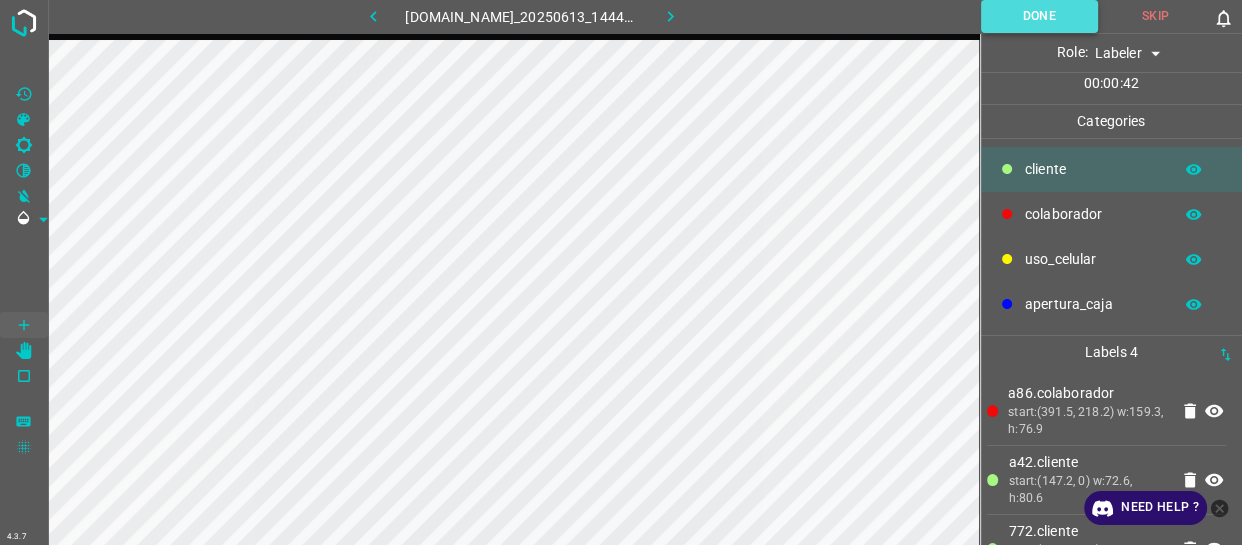 click on "Done" at bounding box center (1039, 16) 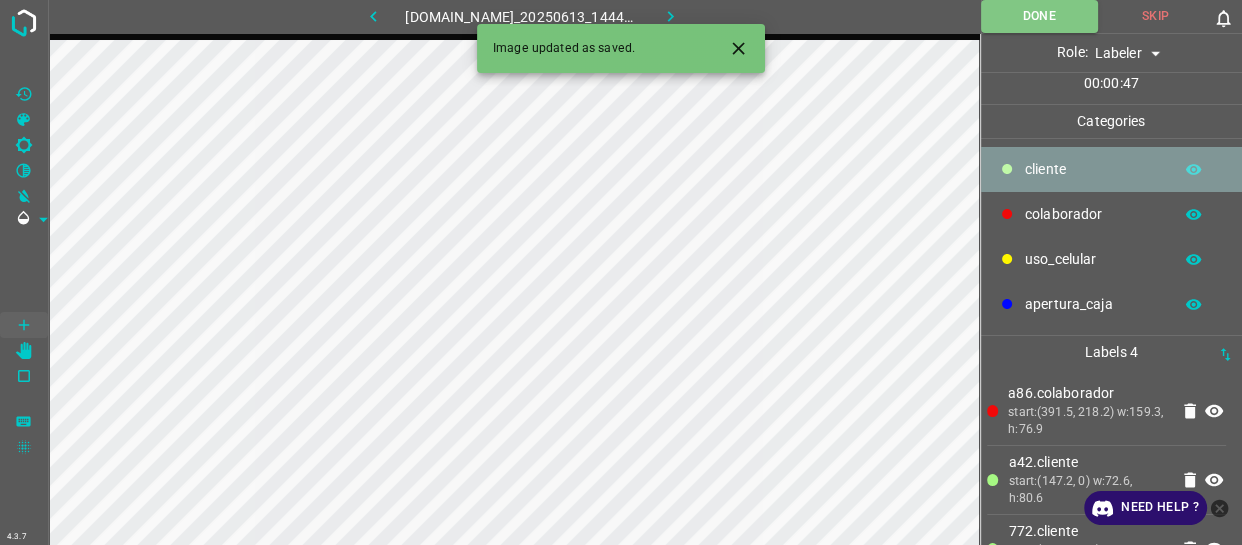 drag, startPoint x: 1061, startPoint y: 156, endPoint x: 1001, endPoint y: 173, distance: 62.361847 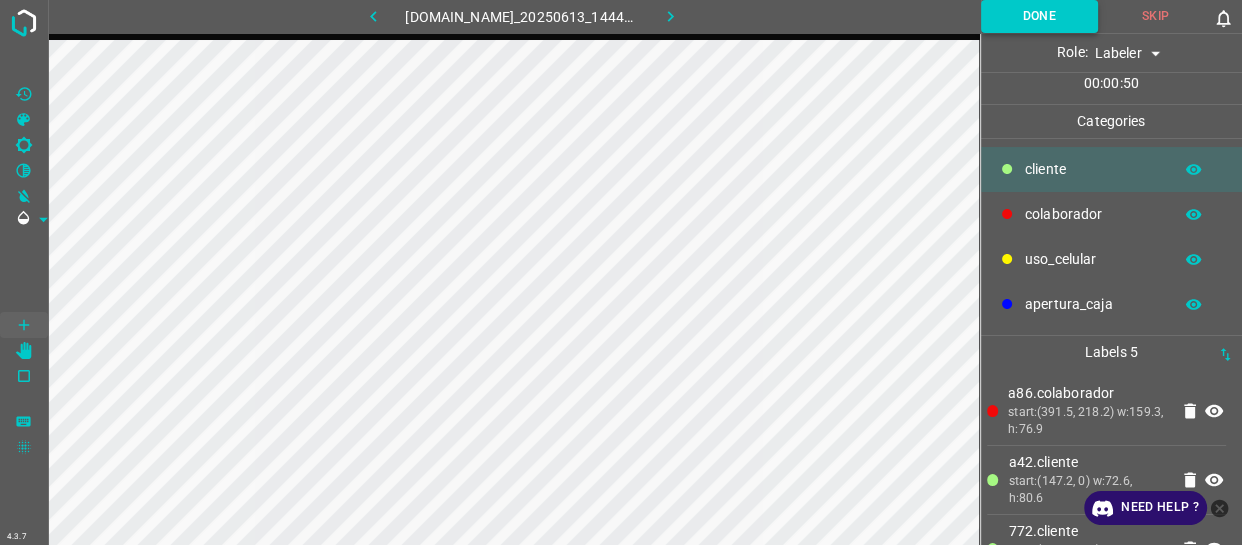 click on "Done" at bounding box center (1039, 16) 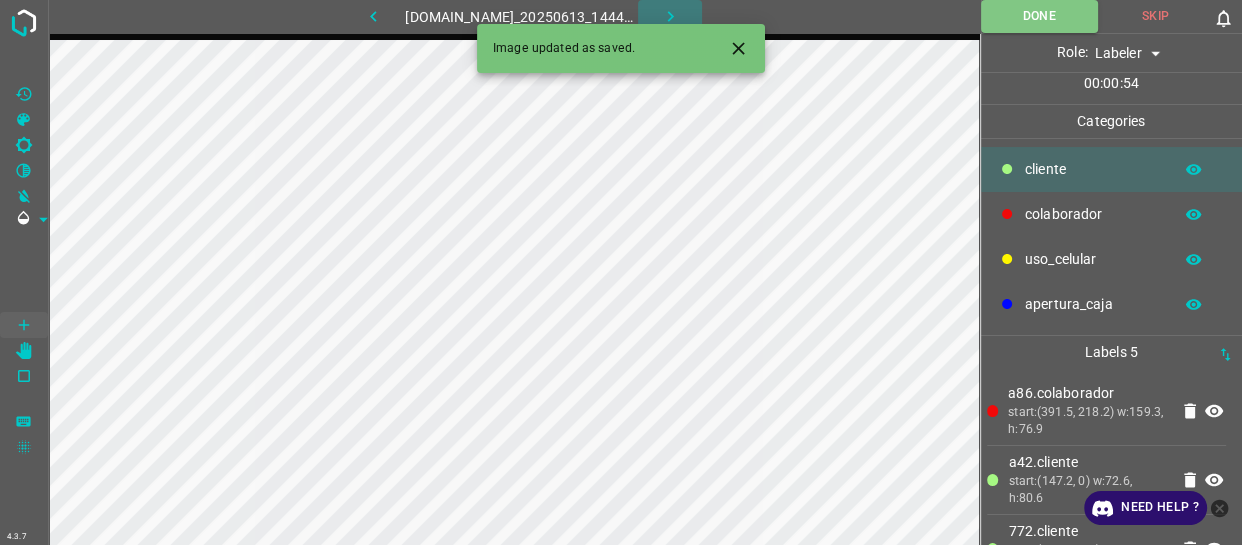 click 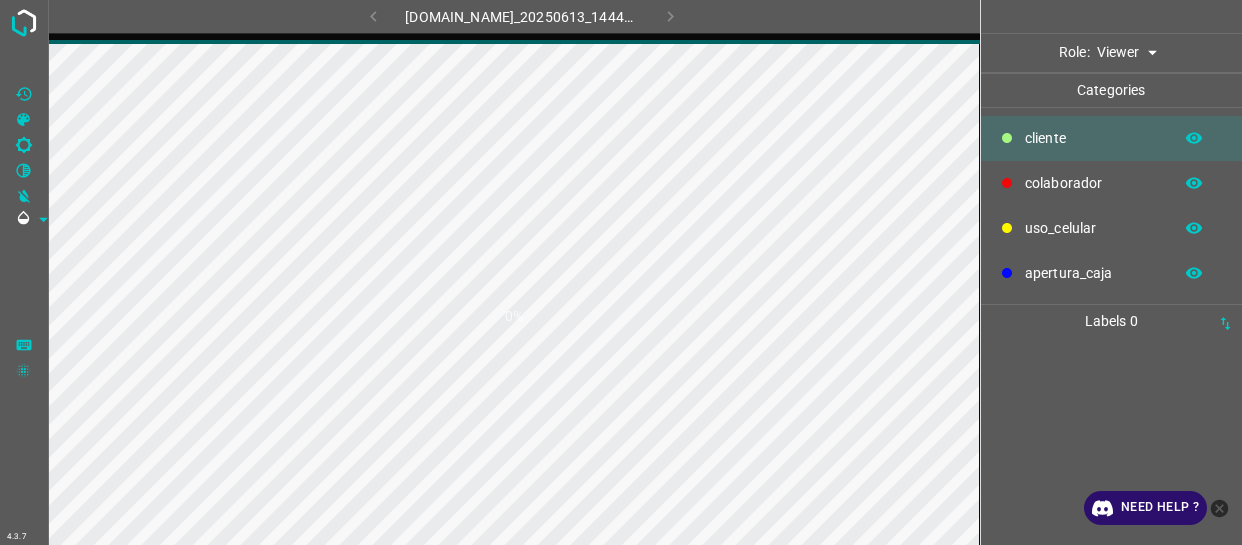 scroll, scrollTop: 0, scrollLeft: 0, axis: both 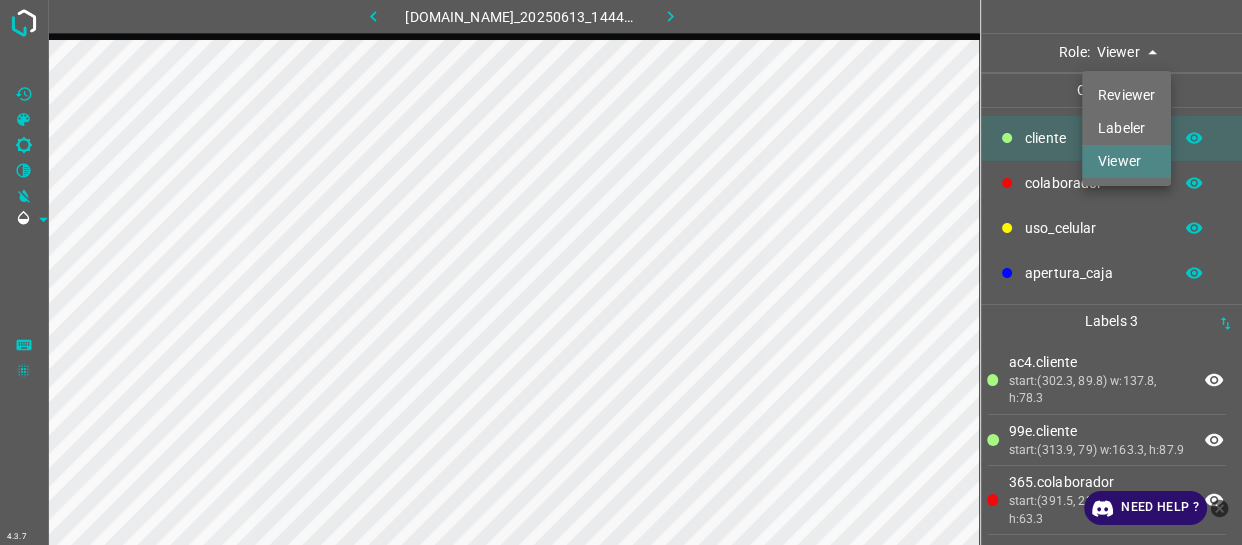 click on "4.3.7 [DOMAIN_NAME]_20250613_144427_000004200.jpg Role: Viewer viewer Categories ​​cliente colaborador uso_celular apertura_caja Labels   3 ac4.​​cliente
start:(302.3, 89.8)
w:137.8, h:78.3
99e.​​cliente
start:(313.9, 79)
w:163.3, h:87.9
365.colaborador
start:(391.5, 231.8)
w:159.9, h:63.3
Categories 1 ​​cliente 2 colaborador 3 uso_celular 4 apertura_caja Tools Space Change between modes (Draw & Edit) I Auto labeling R Restore zoom M Zoom in N Zoom out Delete Delete selecte label Filters Z Restore filters X Saturation filter C Brightness filter V Contrast filter B Gray scale filter General O Download Need Help ? - Text - Hide - Delete Reviewer Labeler Viewer" at bounding box center [621, 272] 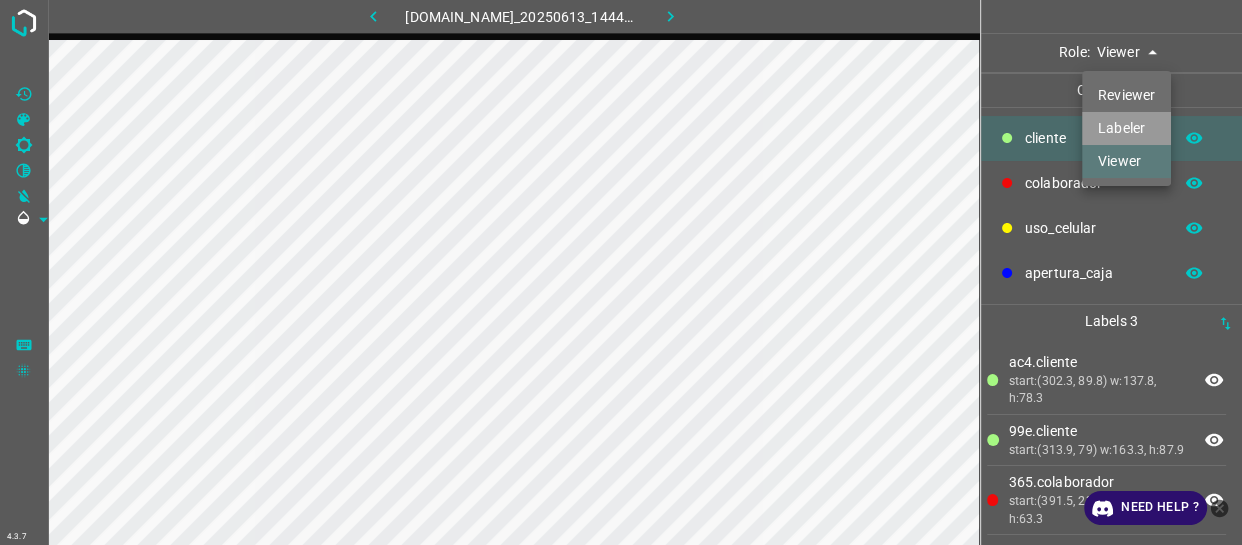 click on "Labeler" at bounding box center [1126, 128] 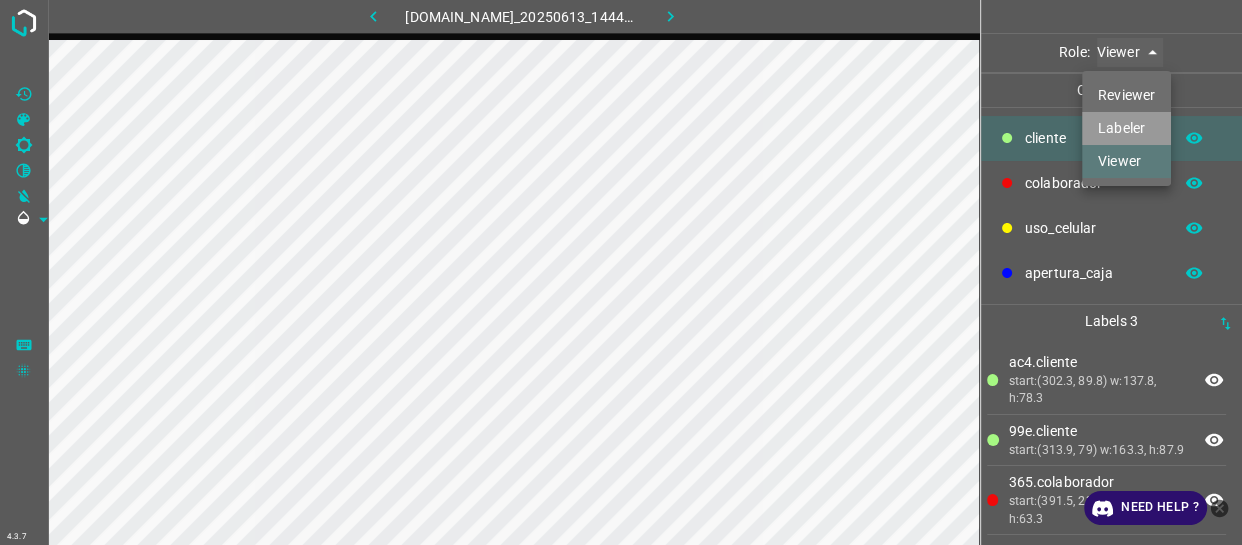 type on "labeler" 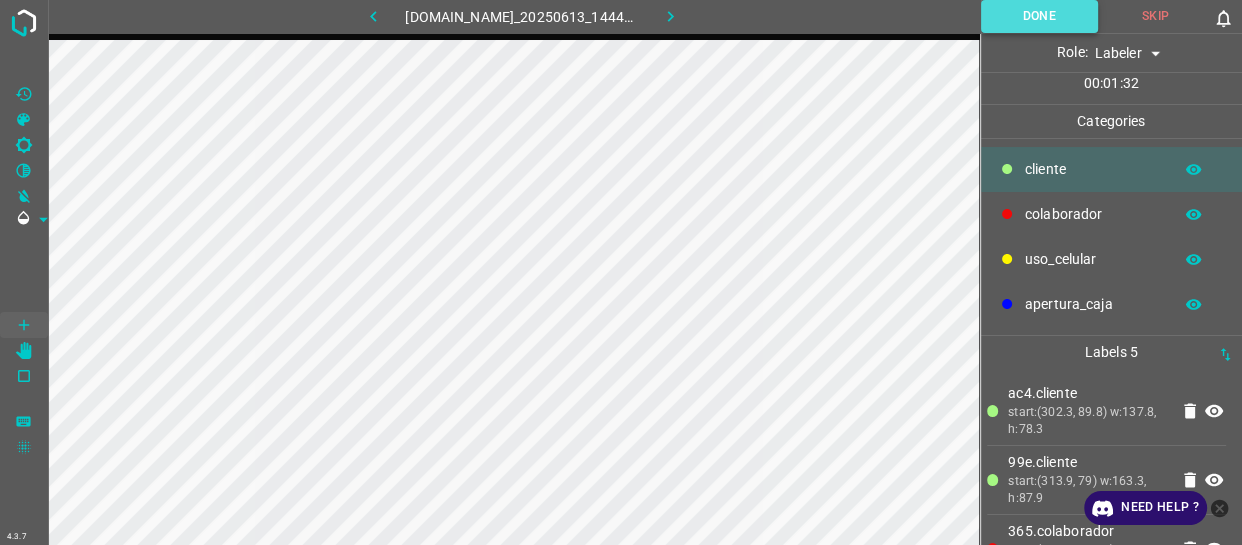 click on "Done" at bounding box center (1039, 16) 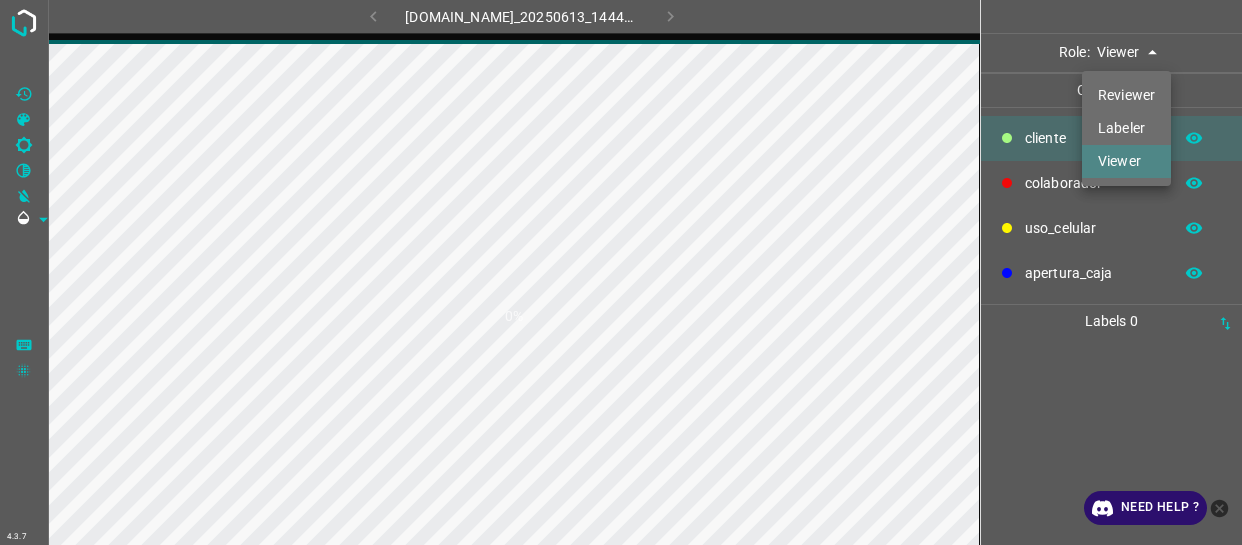 scroll, scrollTop: 0, scrollLeft: 0, axis: both 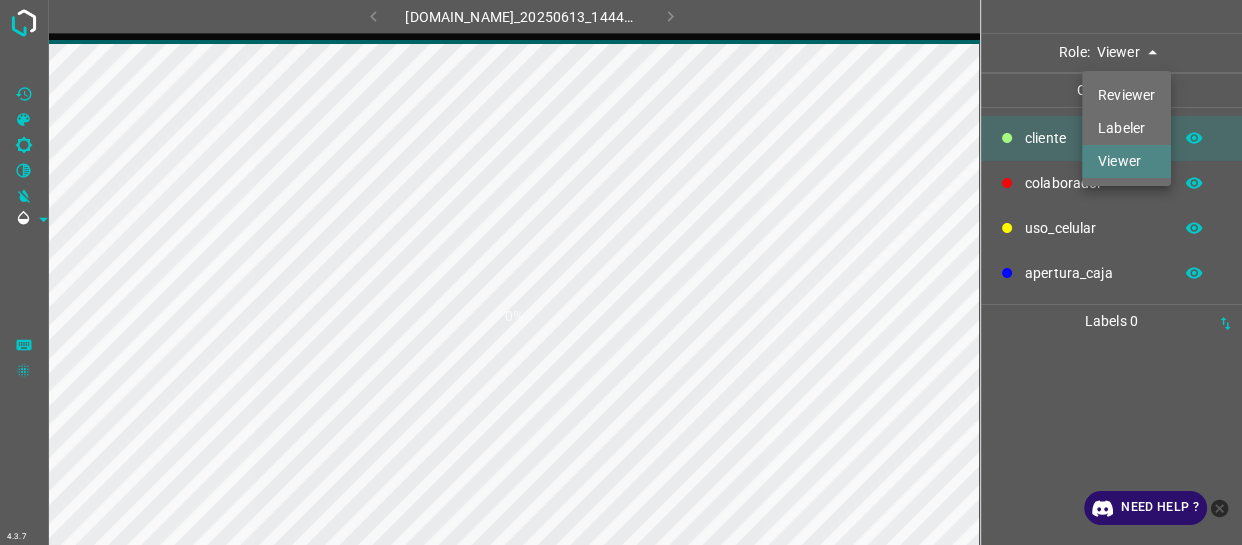 click on "4.3.7 [DOMAIN_NAME]_20250613_144427_000004260.jpg 0% Role: Viewer viewer Categories ​​cliente colaborador uso_celular apertura_caja Labels   0 Categories 1 ​​cliente 2 colaborador 3 uso_celular 4 apertura_caja Tools Space Change between modes (Draw & Edit) I Auto labeling R Restore zoom M Zoom in N Zoom out Delete Delete selecte label Filters Z Restore filters X Saturation filter C Brightness filter V Contrast filter B Gray scale filter General O Download Need Help ? - Text - Hide - Delete Reviewer Labeler Viewer" at bounding box center [621, 272] 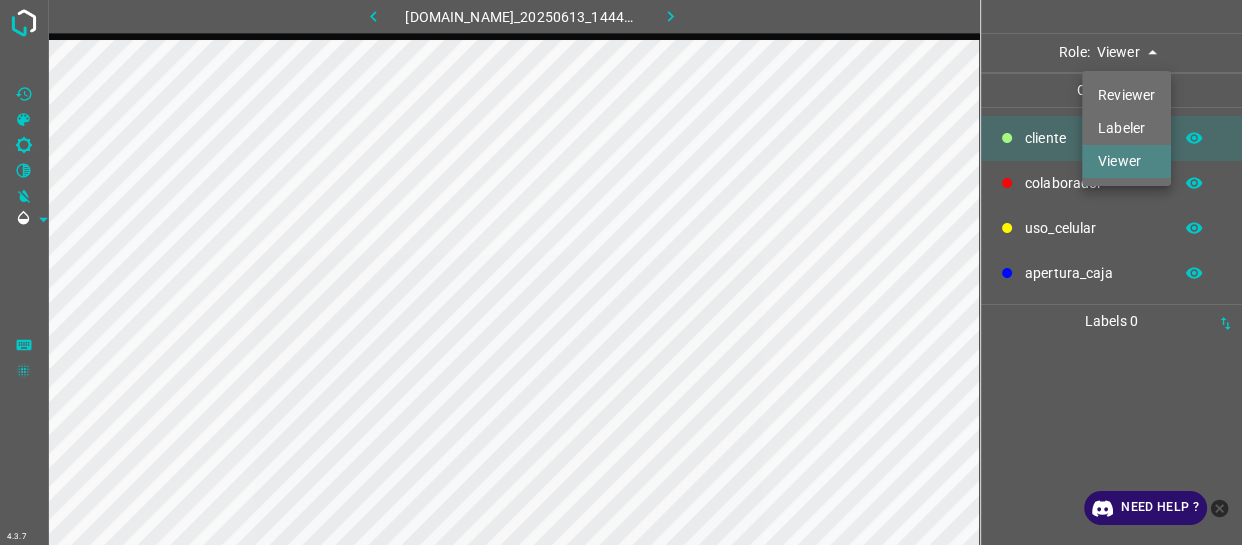 click on "Labeler" at bounding box center [1126, 128] 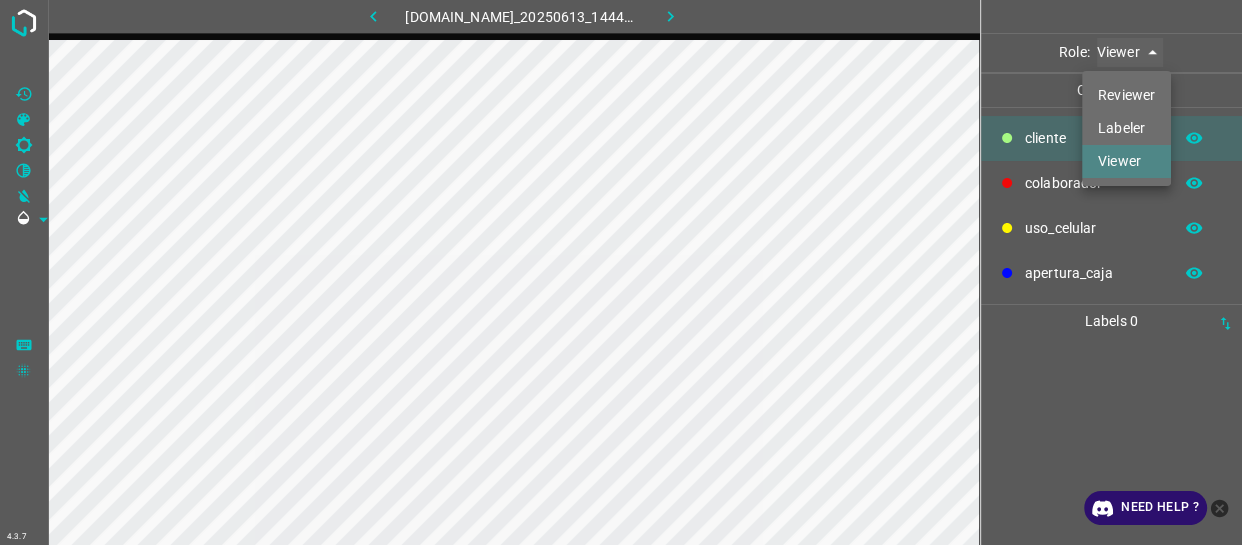 type on "labeler" 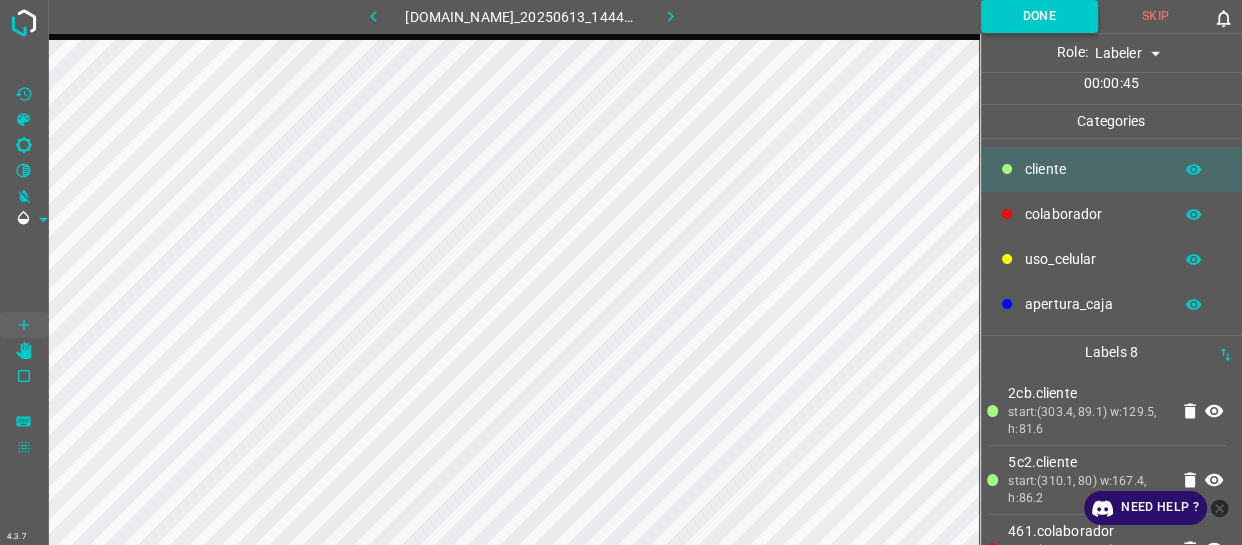 click on "Done" at bounding box center [1039, 16] 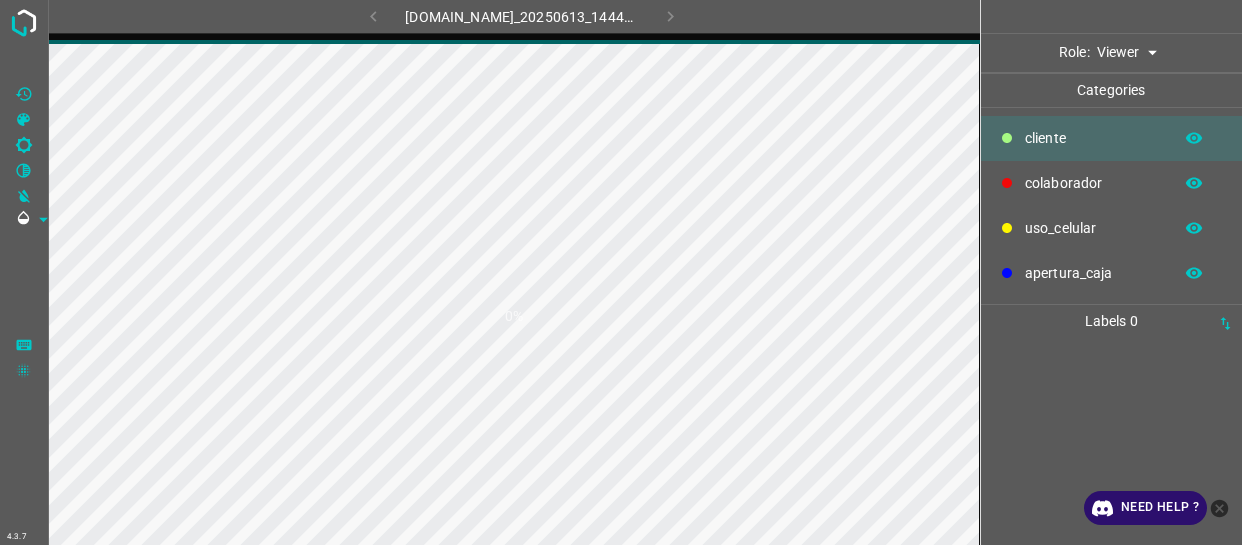 scroll, scrollTop: 0, scrollLeft: 0, axis: both 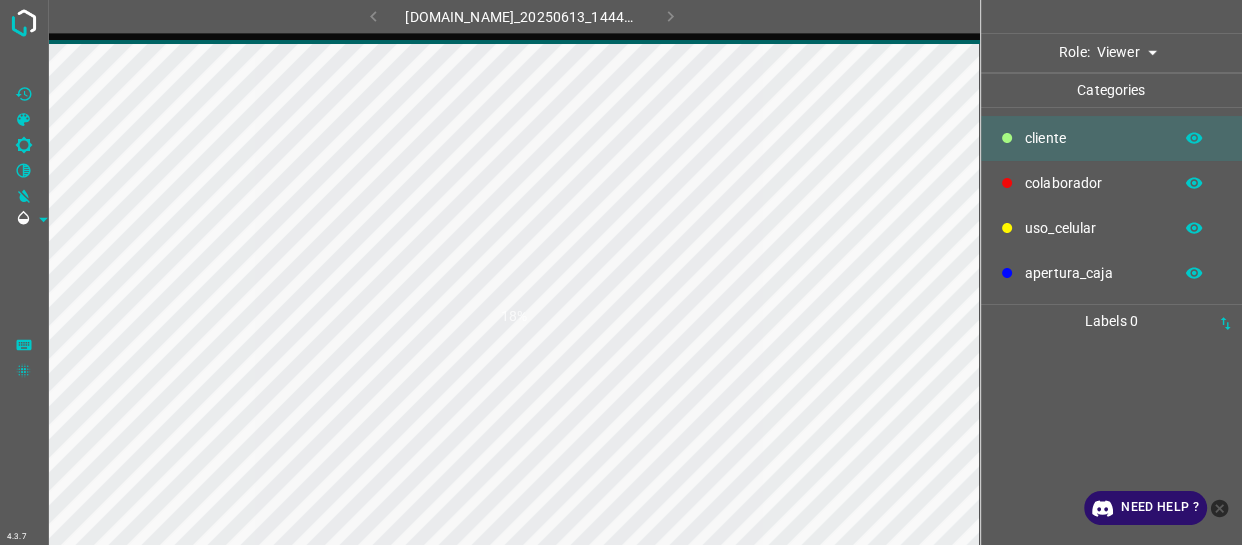 click on "​​cliente" at bounding box center (1112, 138) 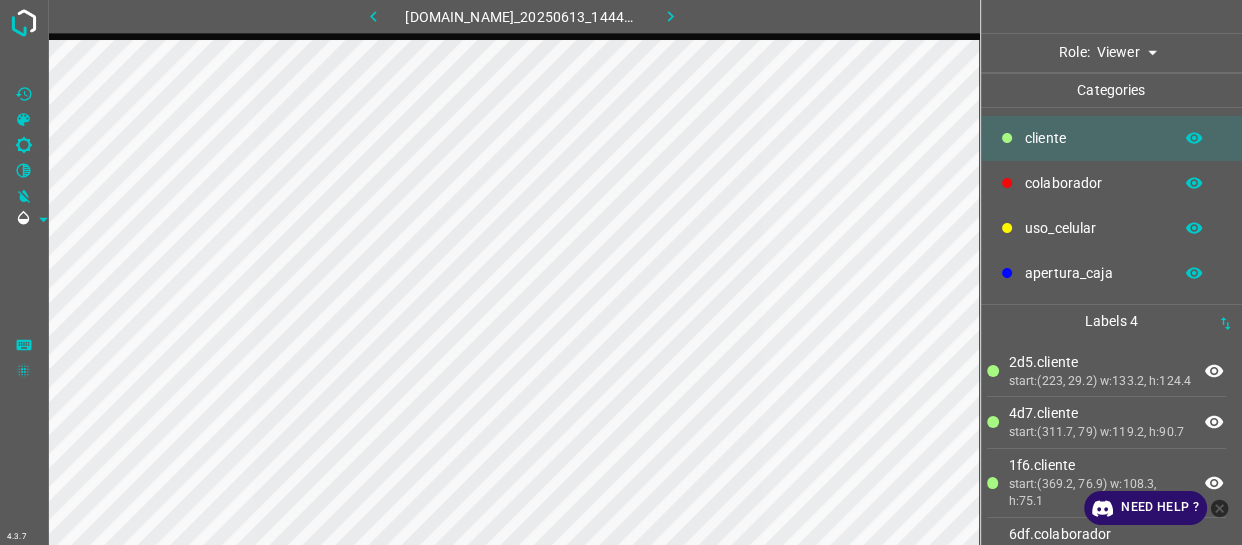 click on "Viewer viewer" at bounding box center (1127, 53) 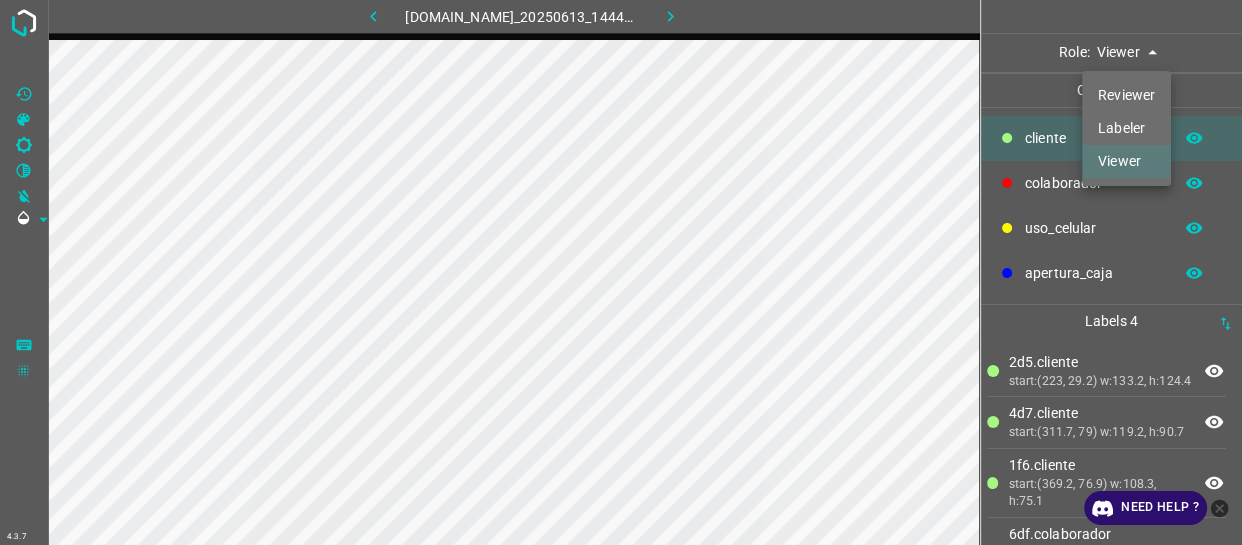 click on "Labeler" at bounding box center (1126, 128) 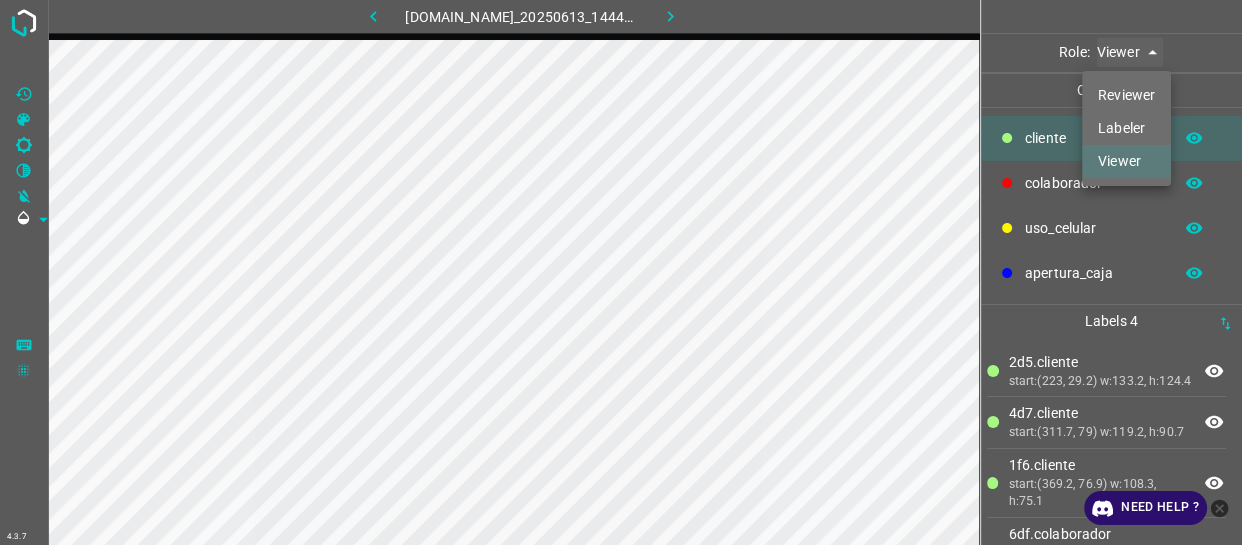 type on "labeler" 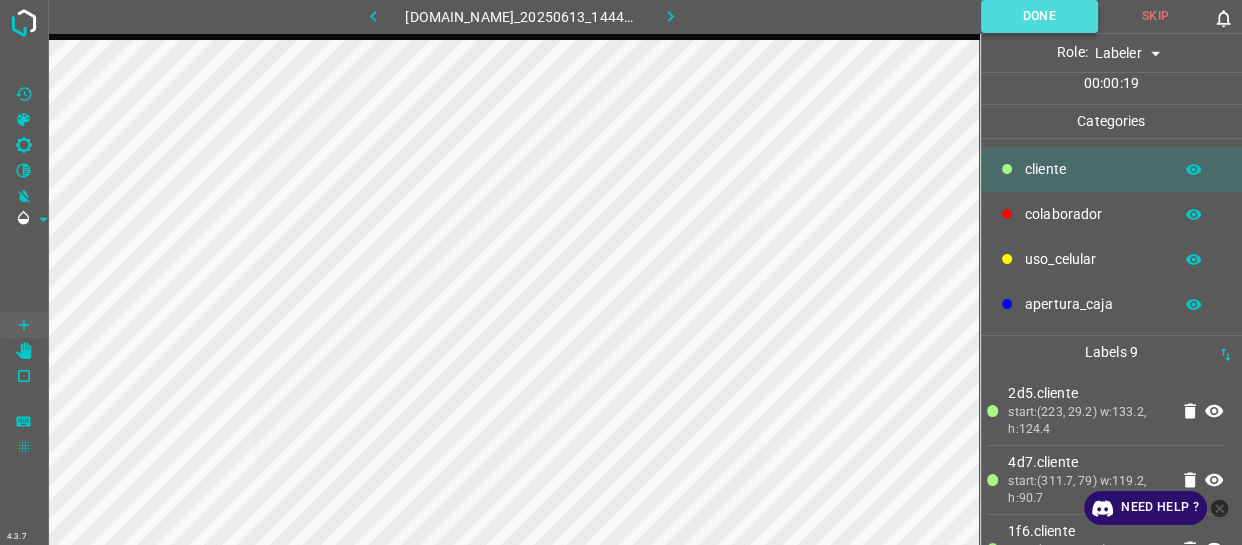click on "Done" at bounding box center [1039, 16] 